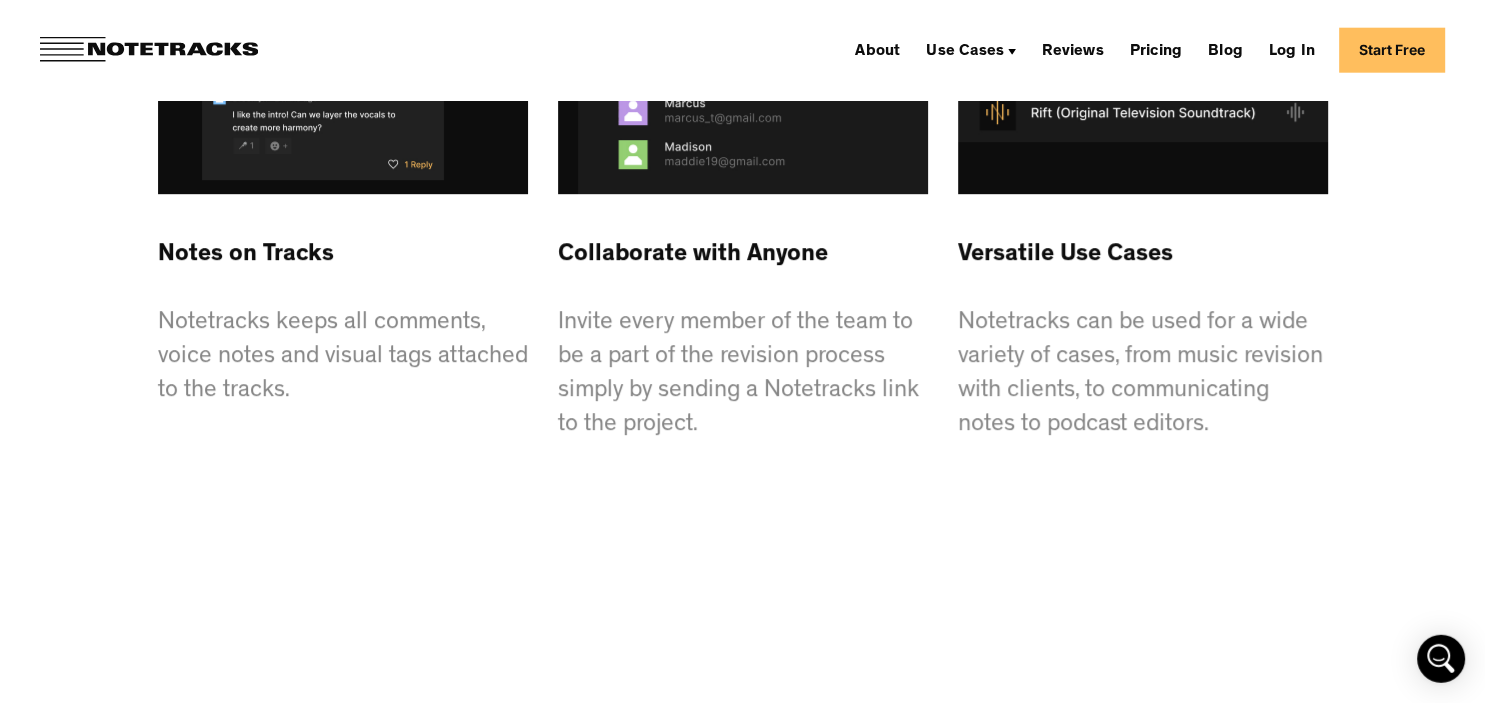 scroll, scrollTop: 1136, scrollLeft: 0, axis: vertical 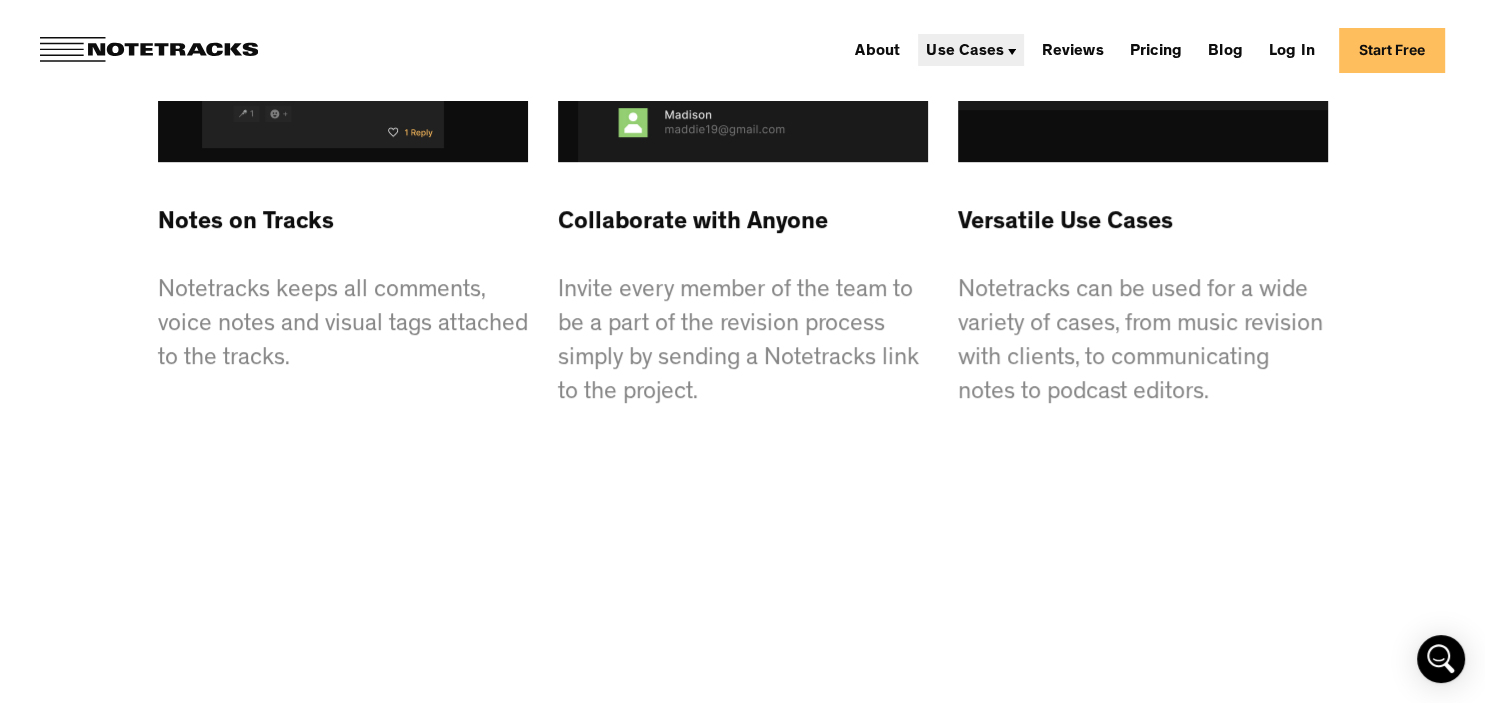 click on "Use Cases" at bounding box center [965, 52] 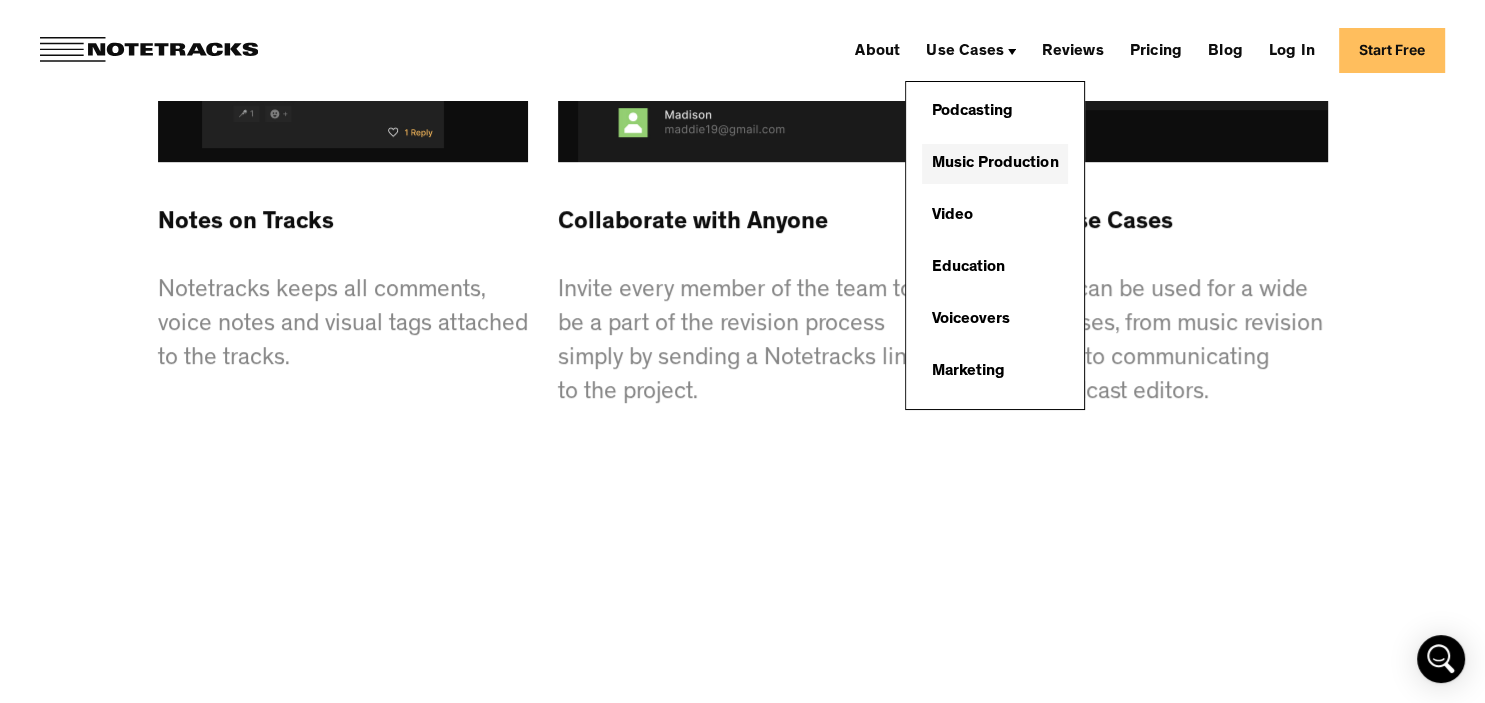 click on "Music Production" at bounding box center [995, 164] 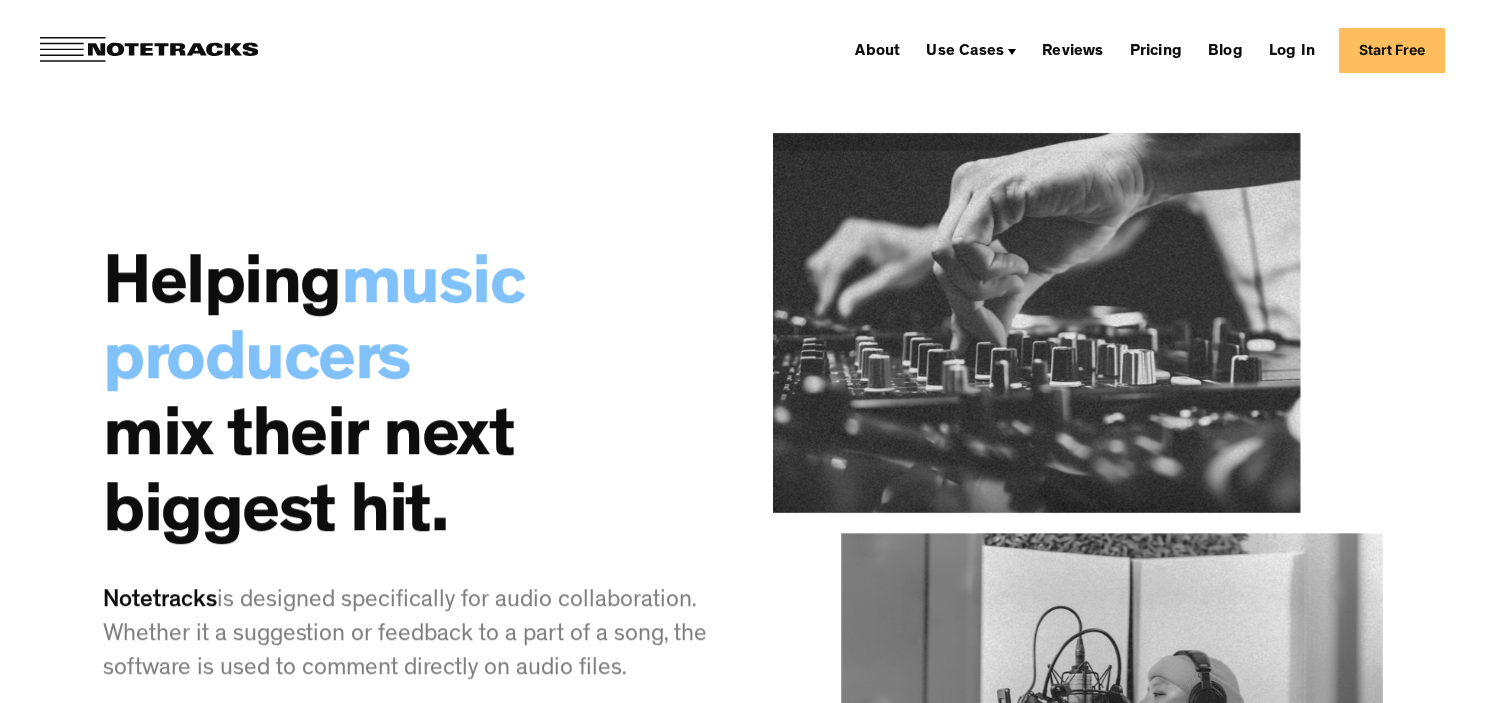 scroll, scrollTop: 0, scrollLeft: 0, axis: both 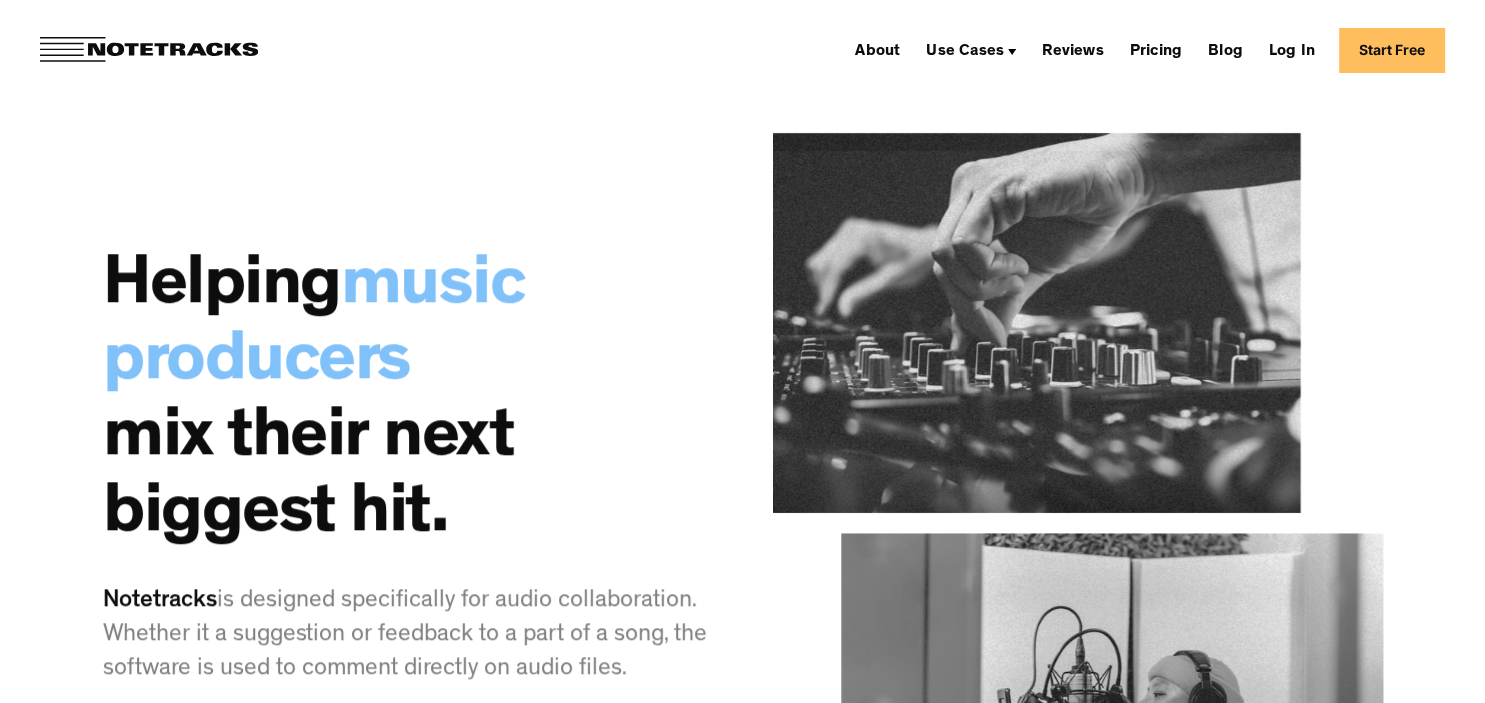 click on "Use Cases" at bounding box center [965, 52] 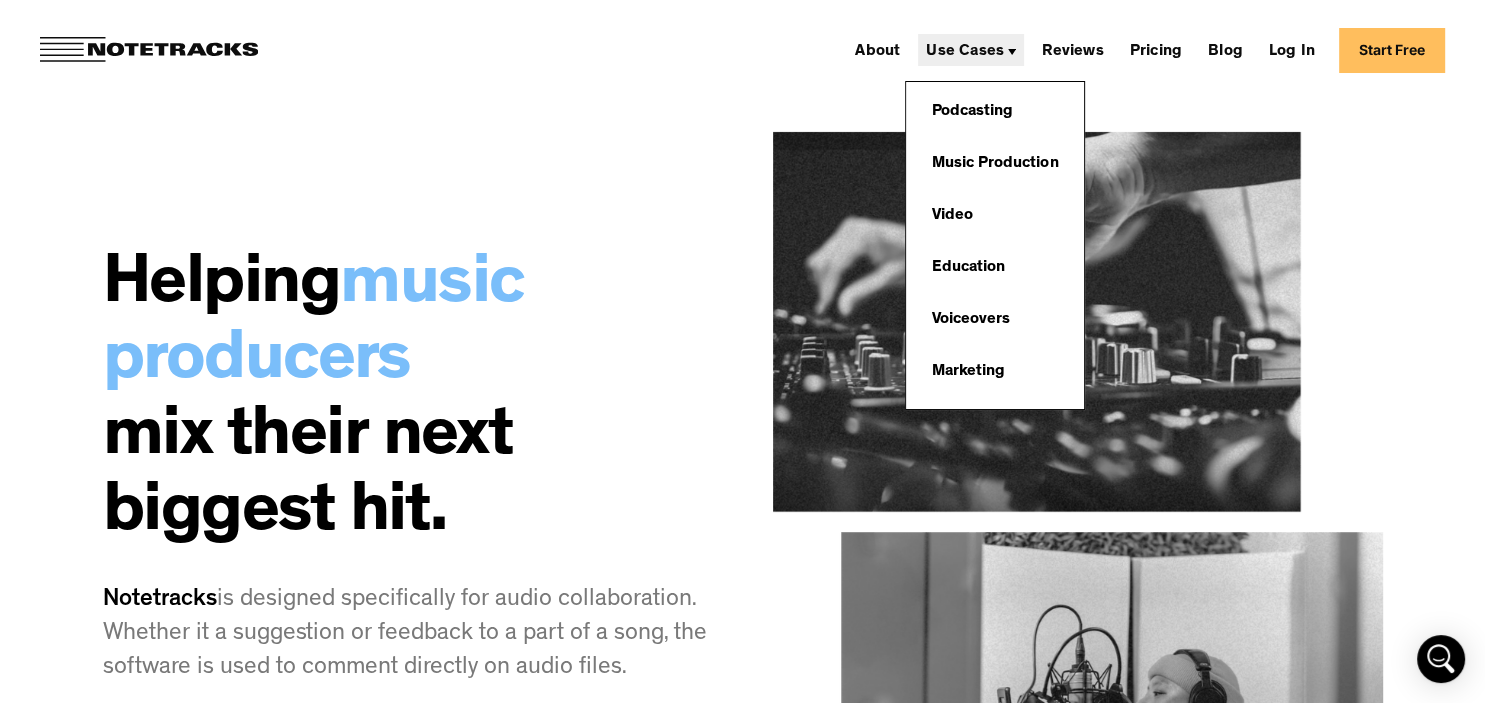 click on "Use Cases" at bounding box center [965, 52] 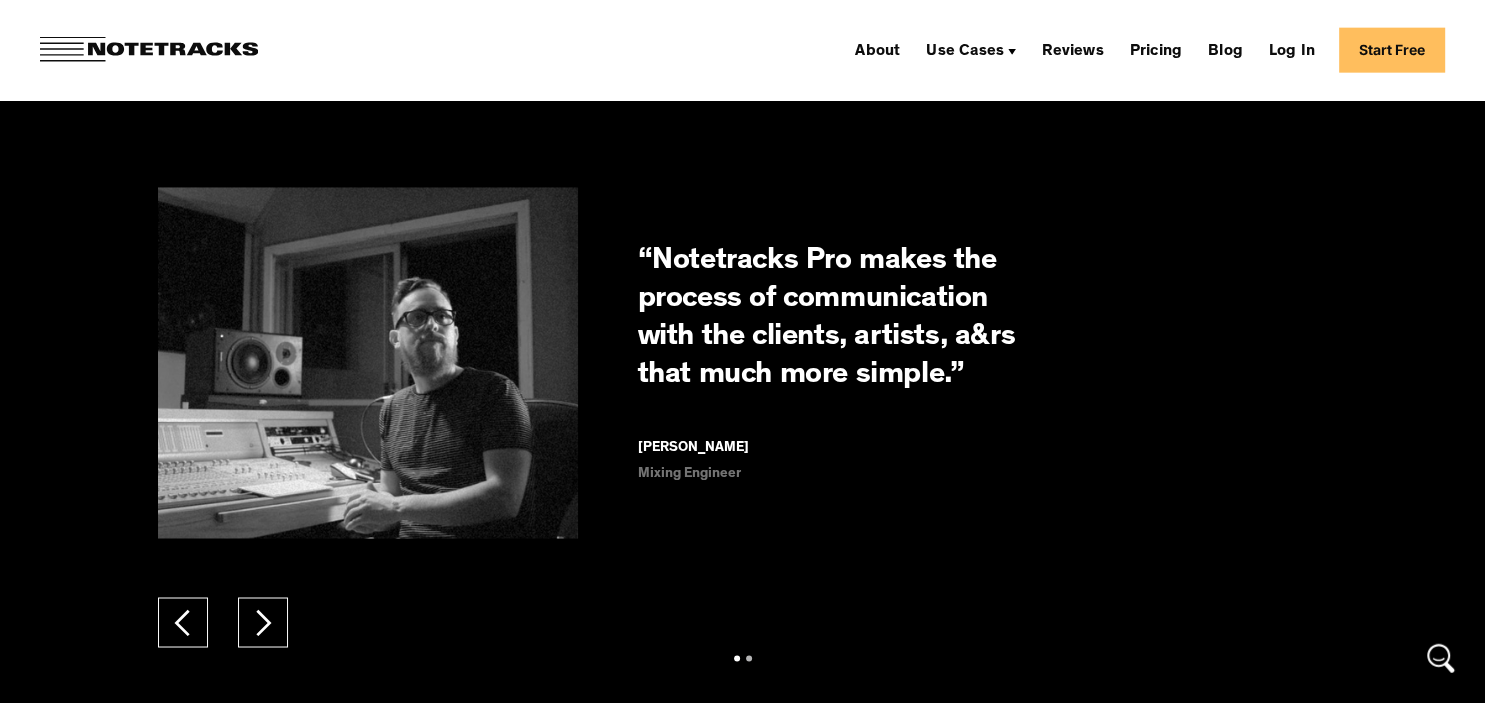 scroll, scrollTop: 2840, scrollLeft: 0, axis: vertical 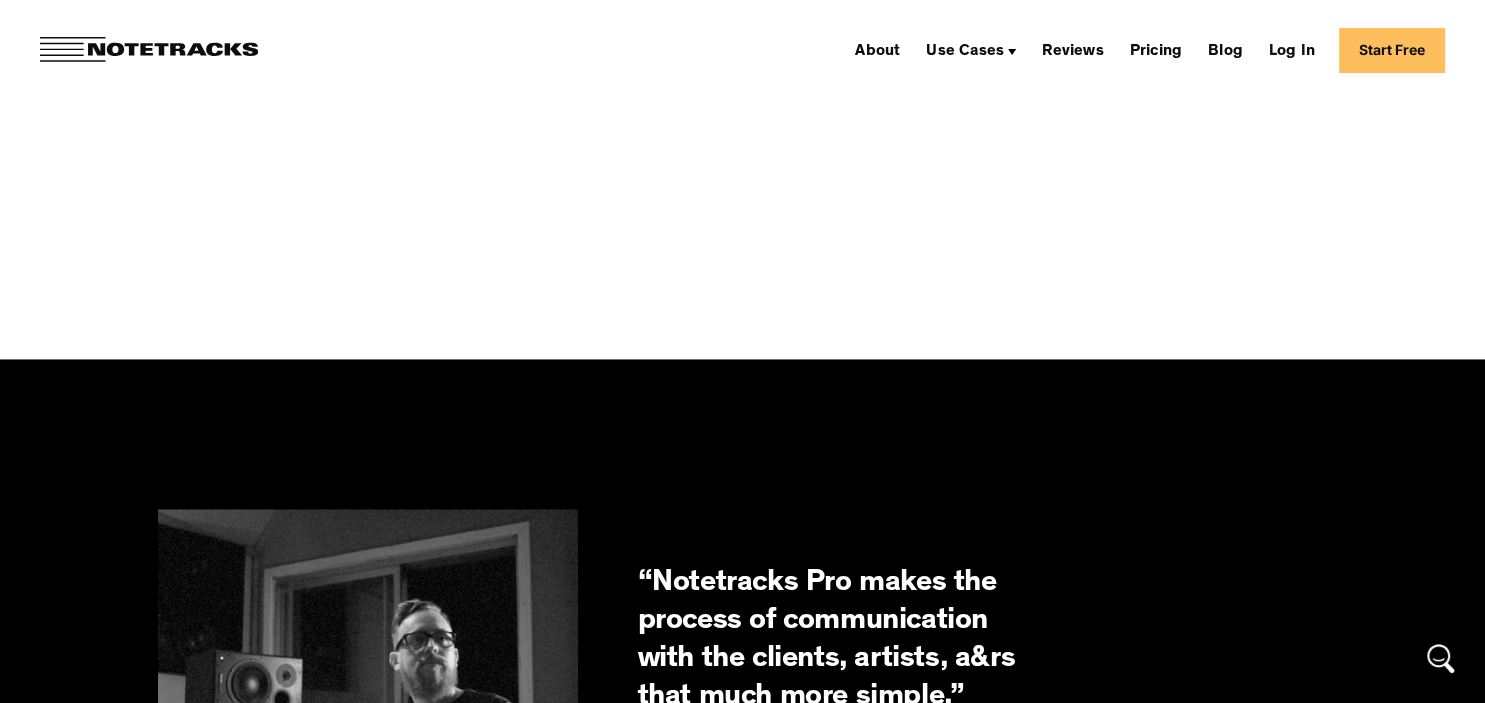 click on "About Use Cases Podcasting Music Production Video Education Voiceovers Marketing Services TWEAKS Get feedback by industry professionals on your tracks. Audio Bugs Connect with a quality control team for your audio projects. Adobe Audition Integration Audacity Integration Reviews Pricing Blog Log In Company About Us Blog Reviews Link 1 Link 2 Link 3 Start Free About Use Cases Podcasting Music Production Video Education Voiceovers Marketing Services TWEAKS Audio Bugs Reviews Pricing Blog Log In Sign Up" at bounding box center [742, 50] 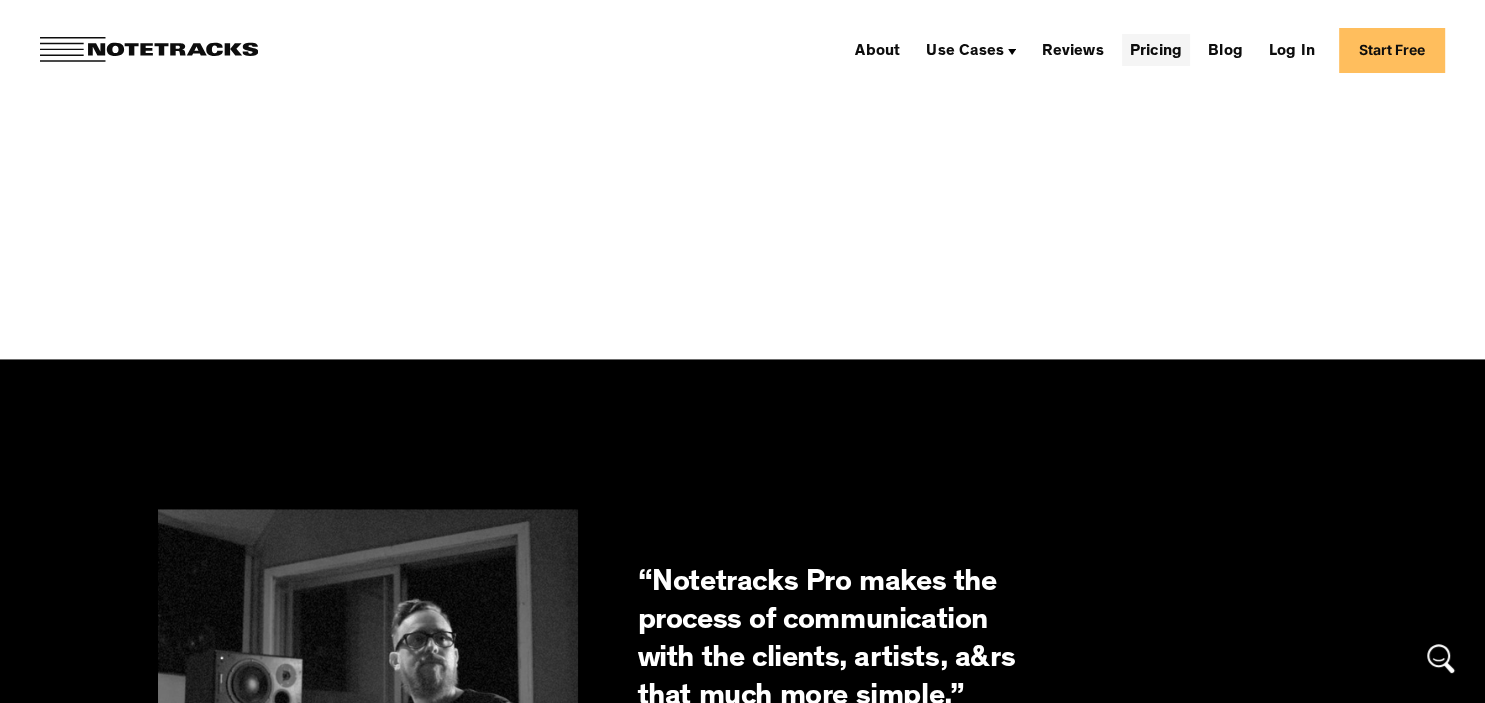 click on "Pricing" at bounding box center (1156, 50) 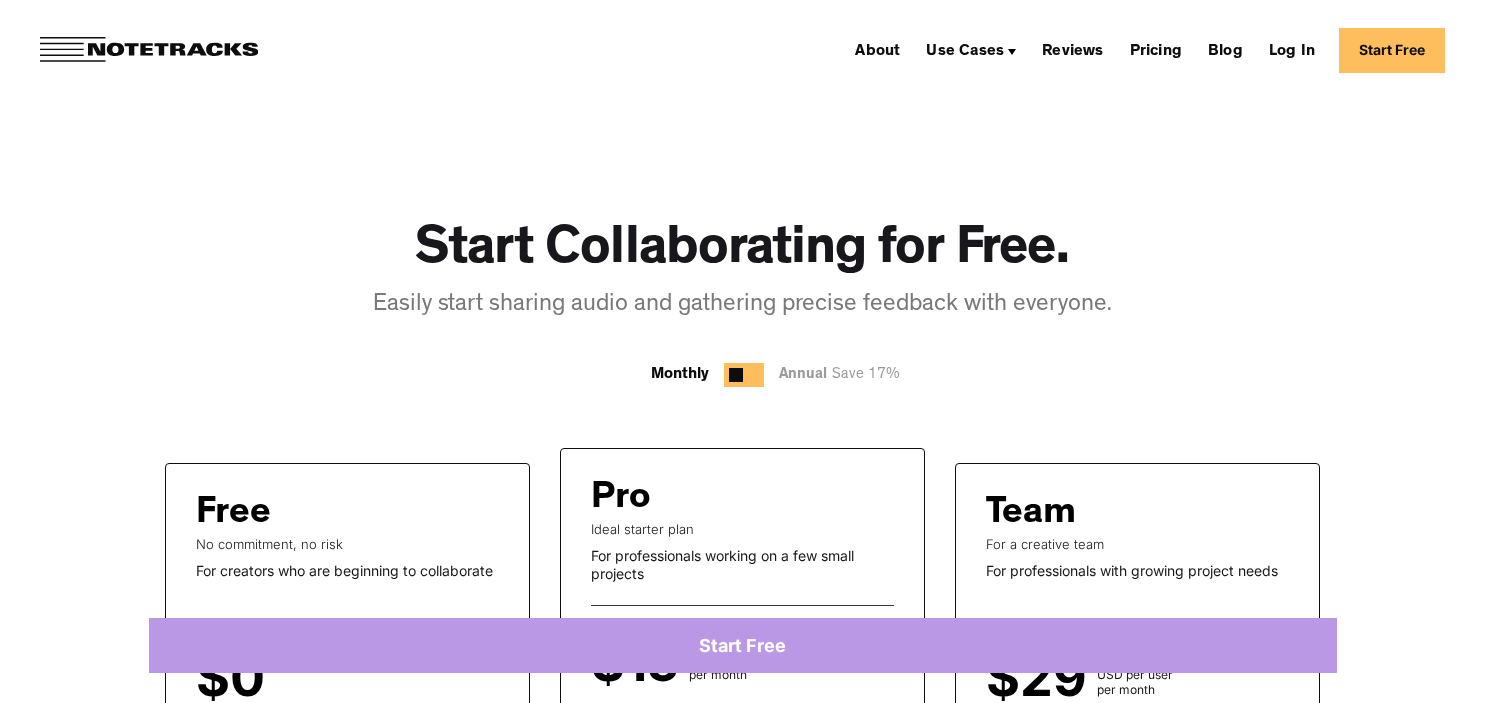 scroll, scrollTop: 0, scrollLeft: 0, axis: both 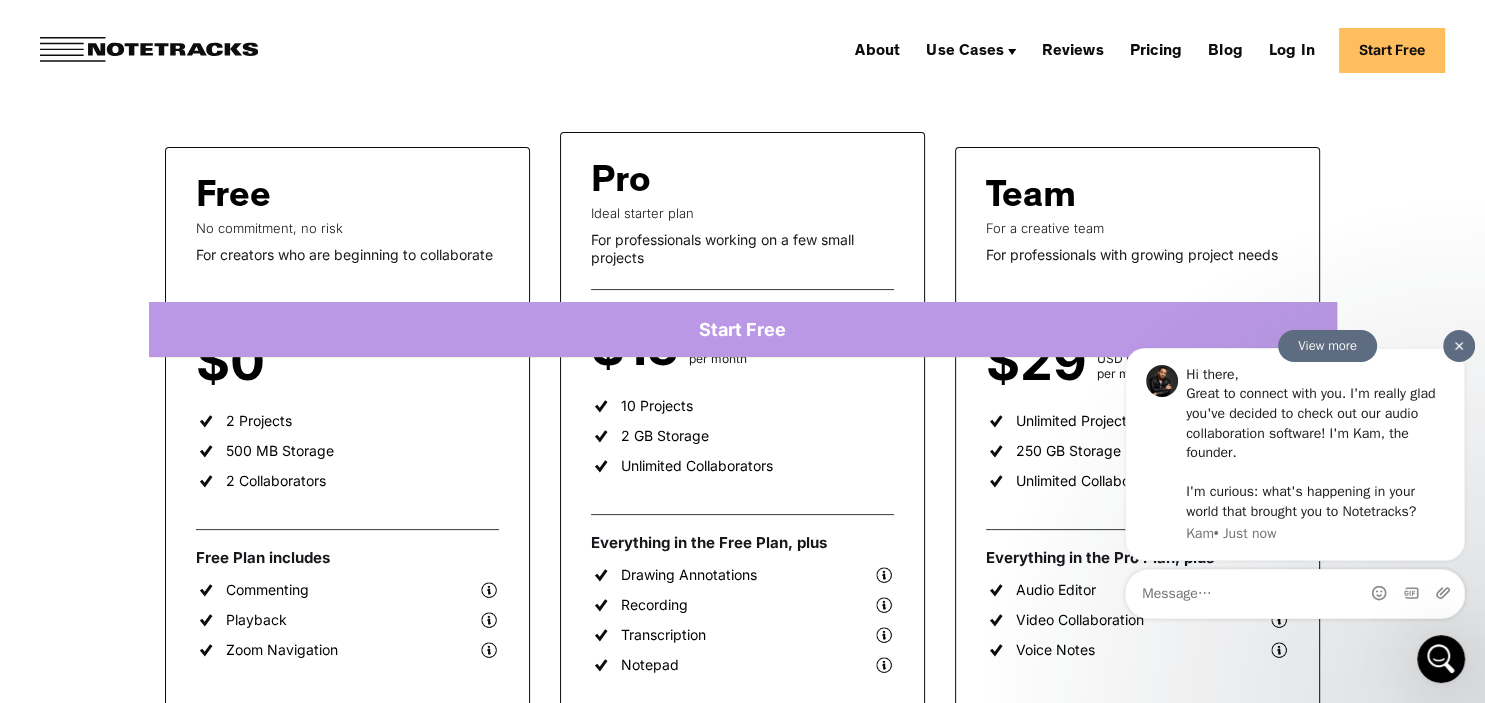 click at bounding box center [1459, 346] 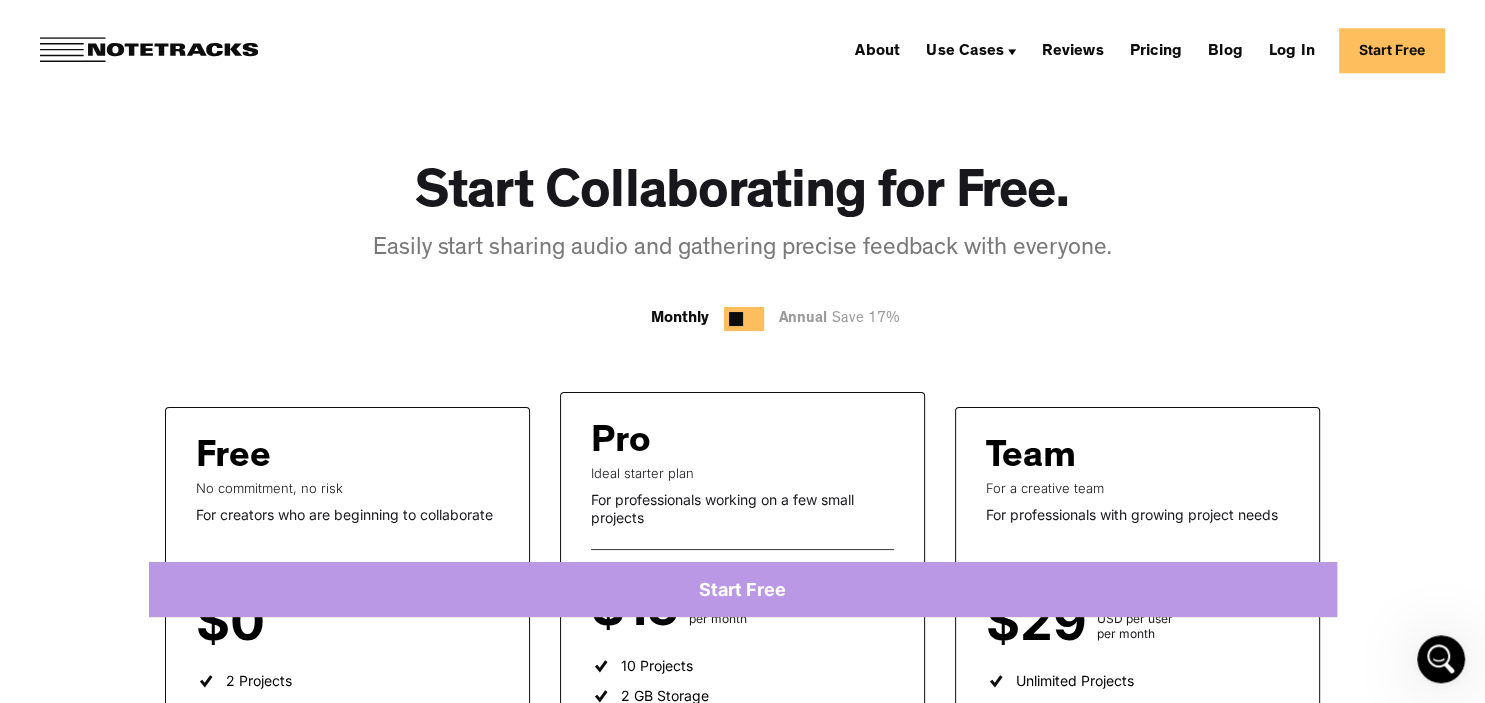 scroll, scrollTop: 0, scrollLeft: 0, axis: both 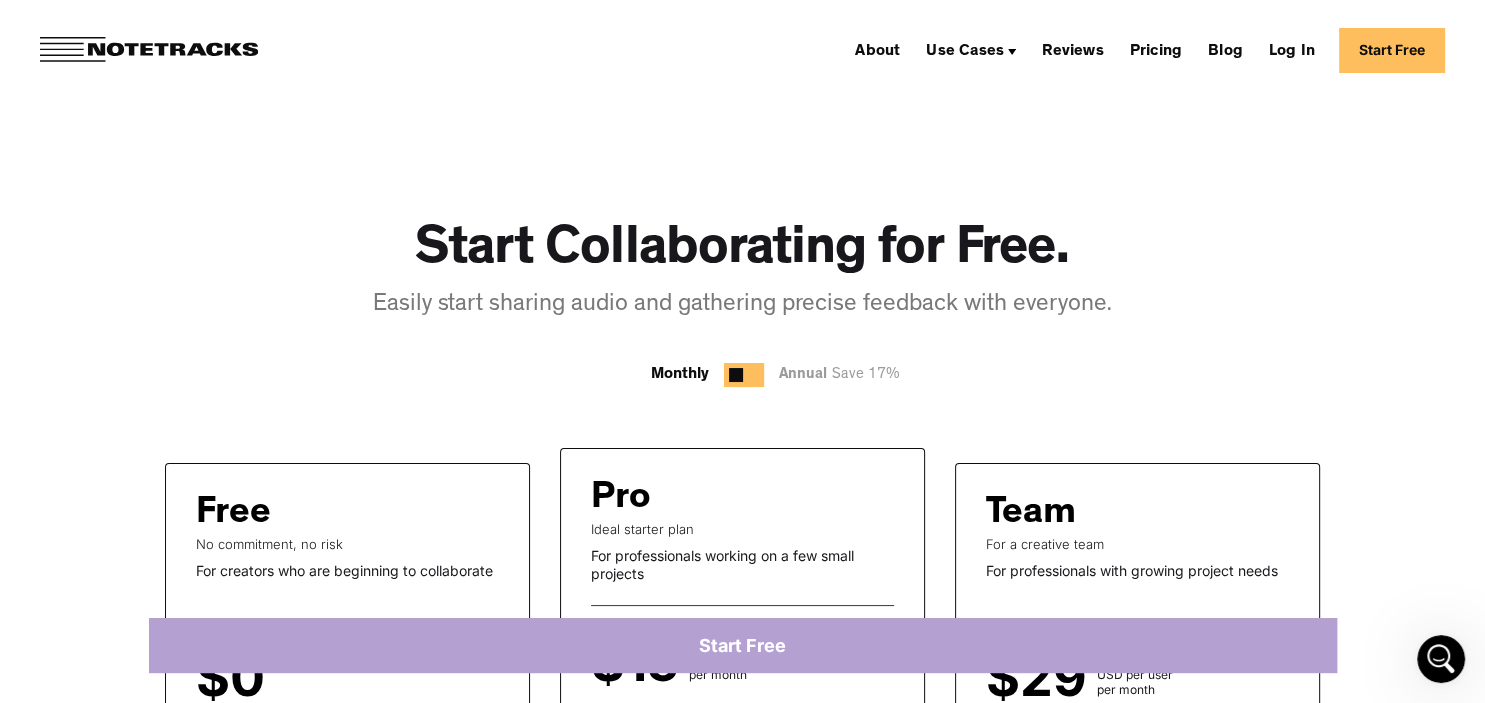 click on "Start Free" at bounding box center (743, 645) 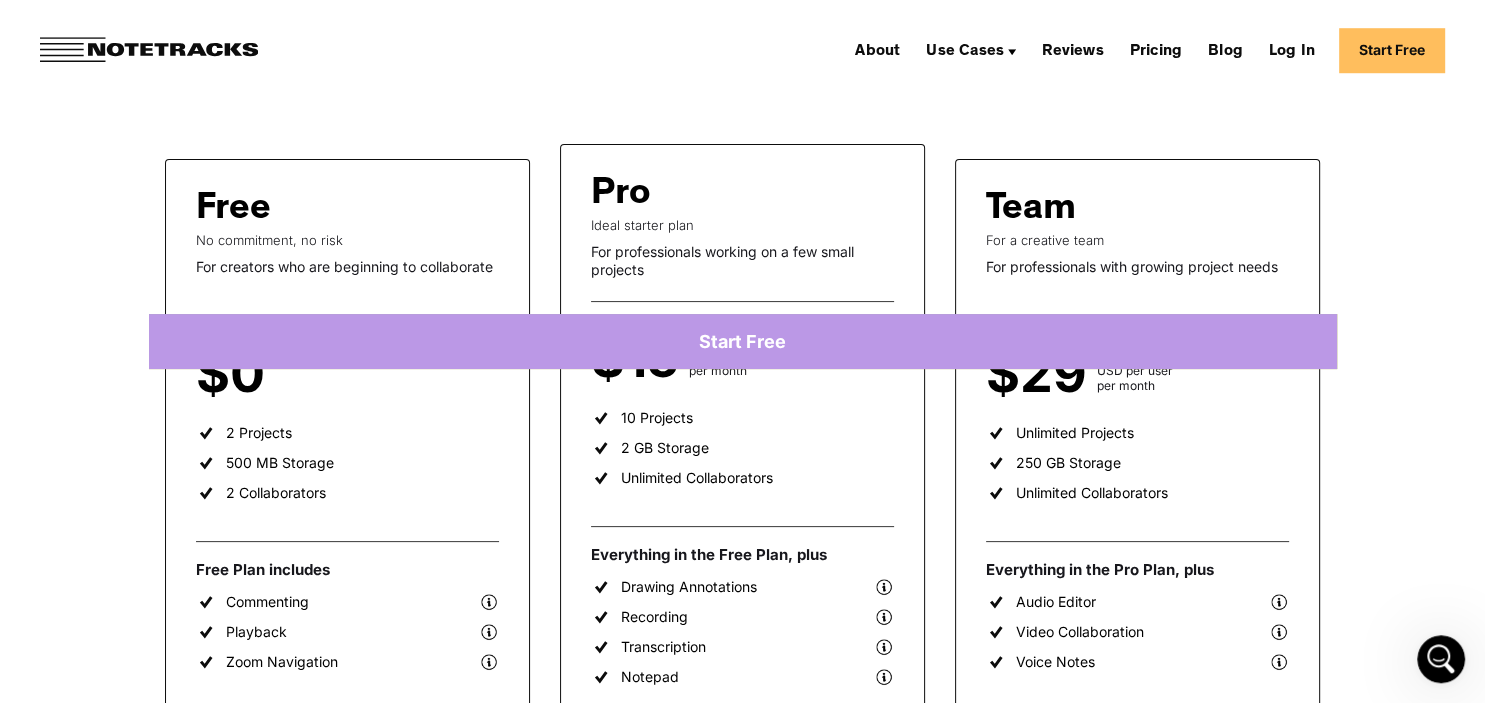 scroll, scrollTop: 0, scrollLeft: 0, axis: both 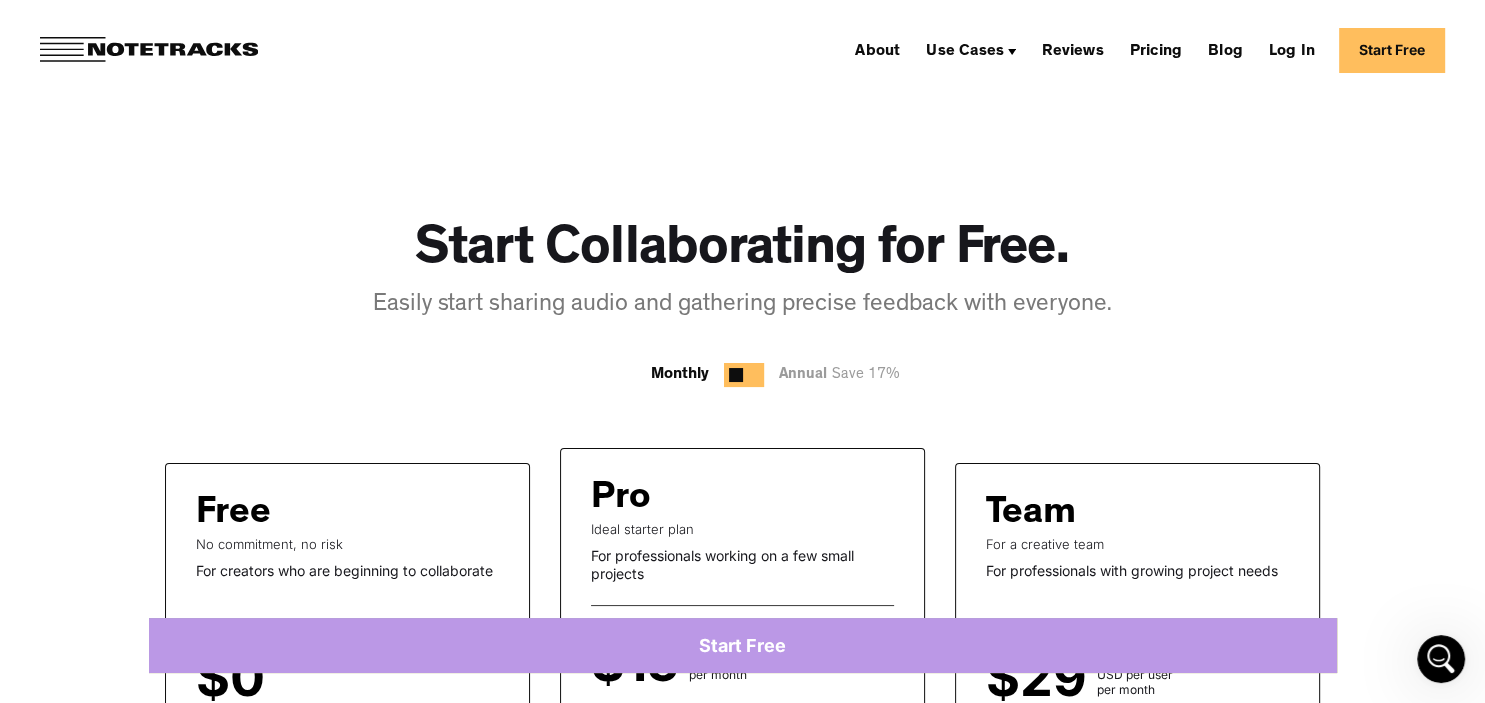 click on "Pro" at bounding box center [621, 500] 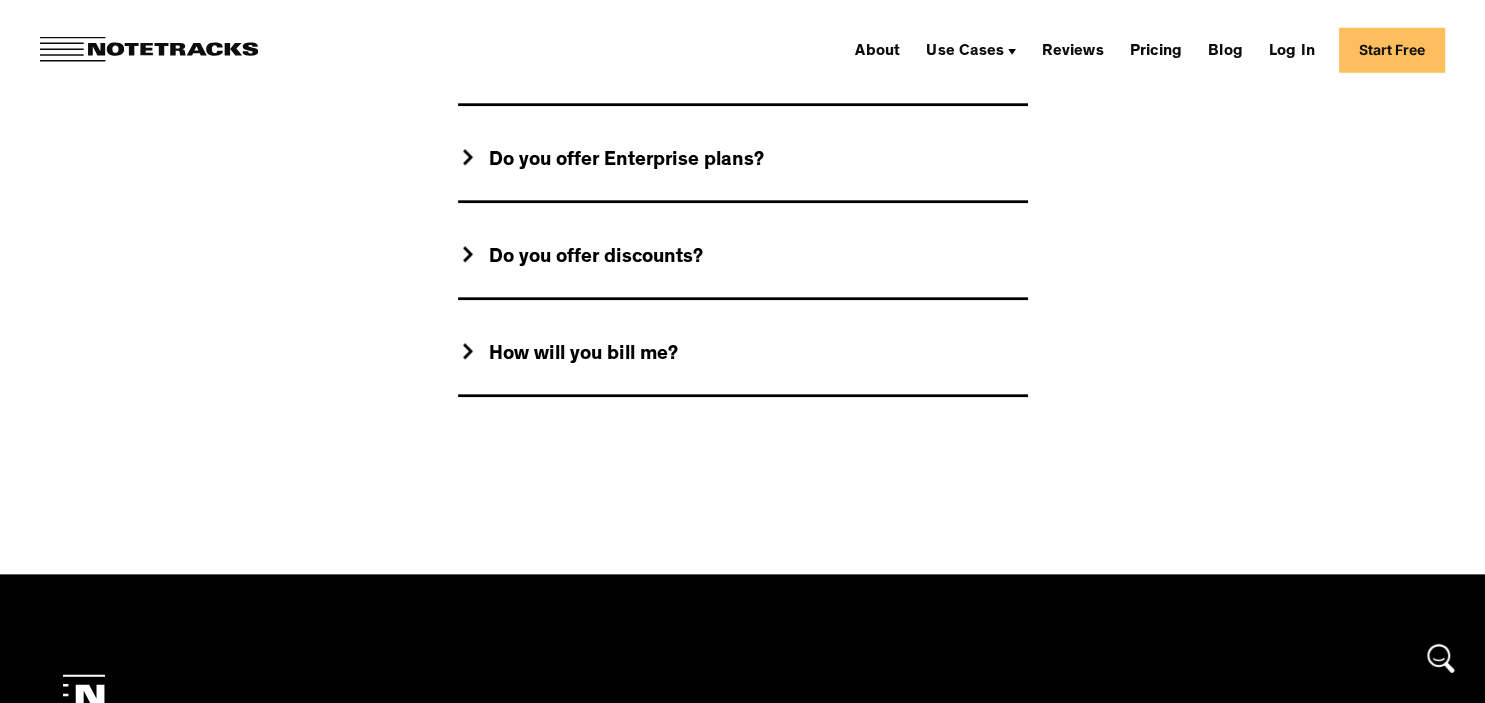 scroll, scrollTop: 2272, scrollLeft: 0, axis: vertical 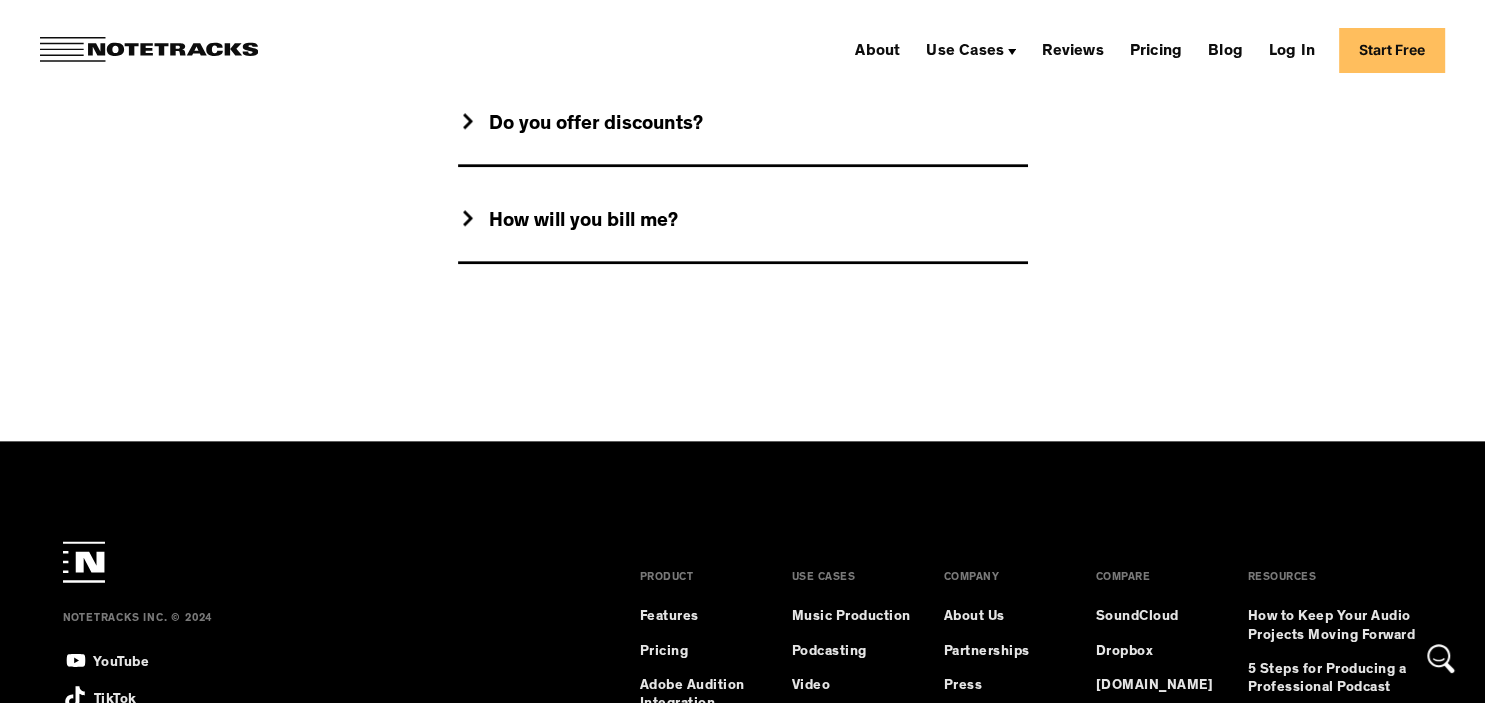 click on "How will you bill me?" at bounding box center [583, 222] 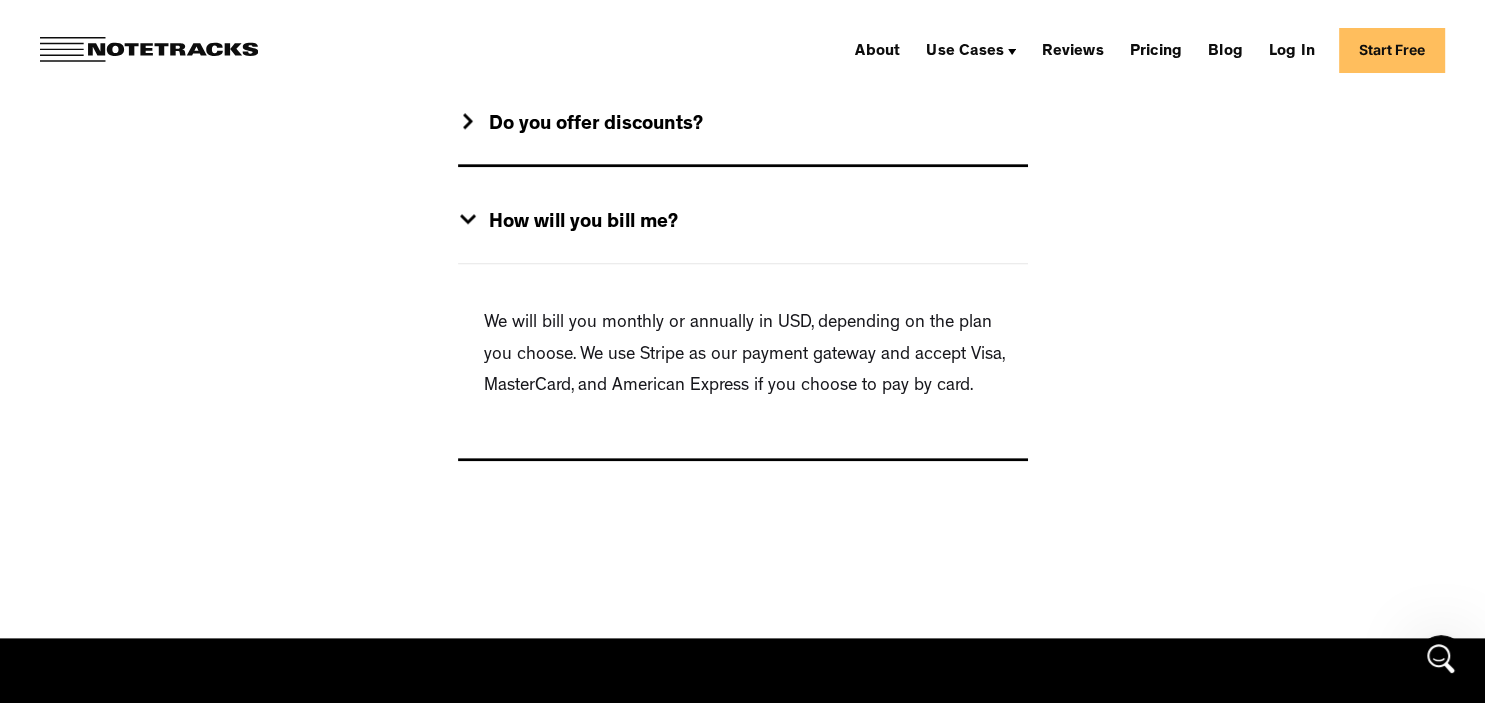click on "Do you offer discounts?" at bounding box center (596, 125) 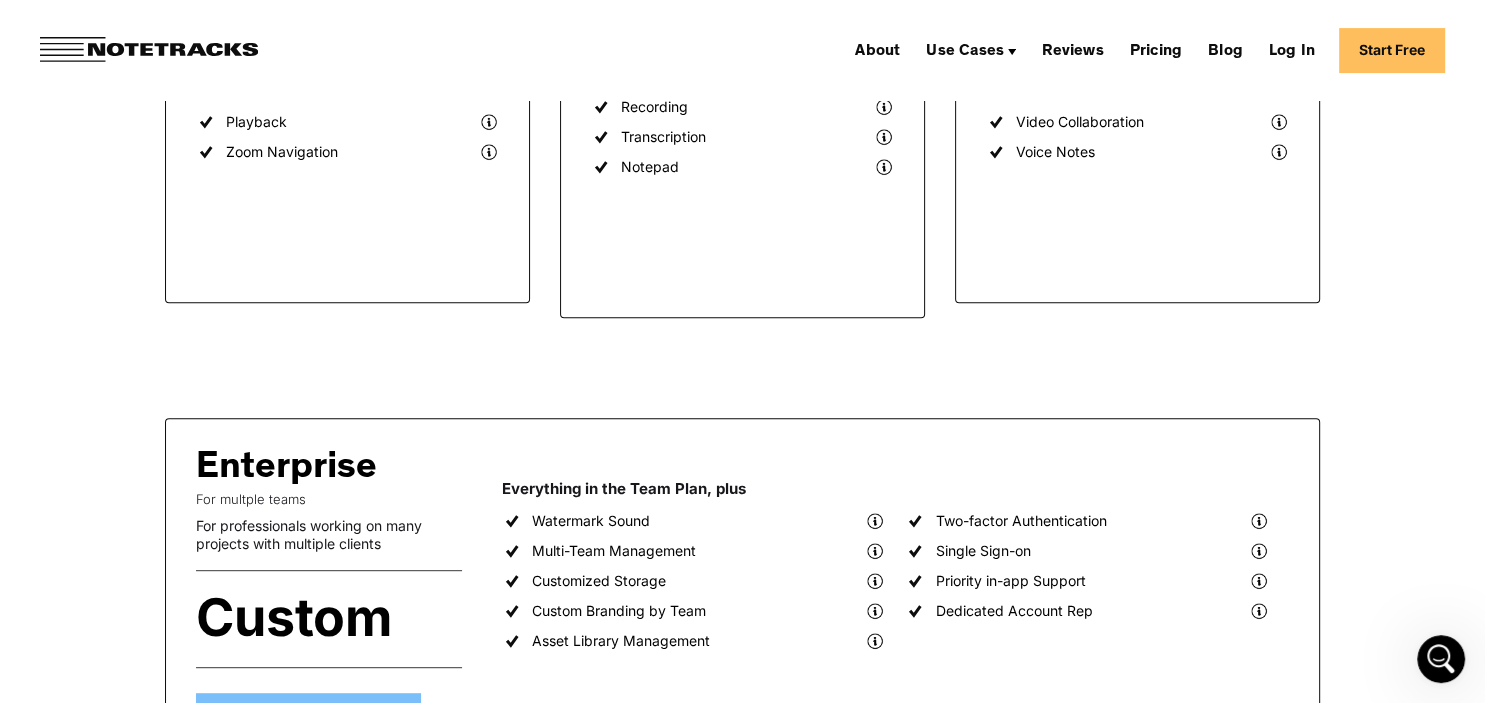 scroll, scrollTop: 0, scrollLeft: 0, axis: both 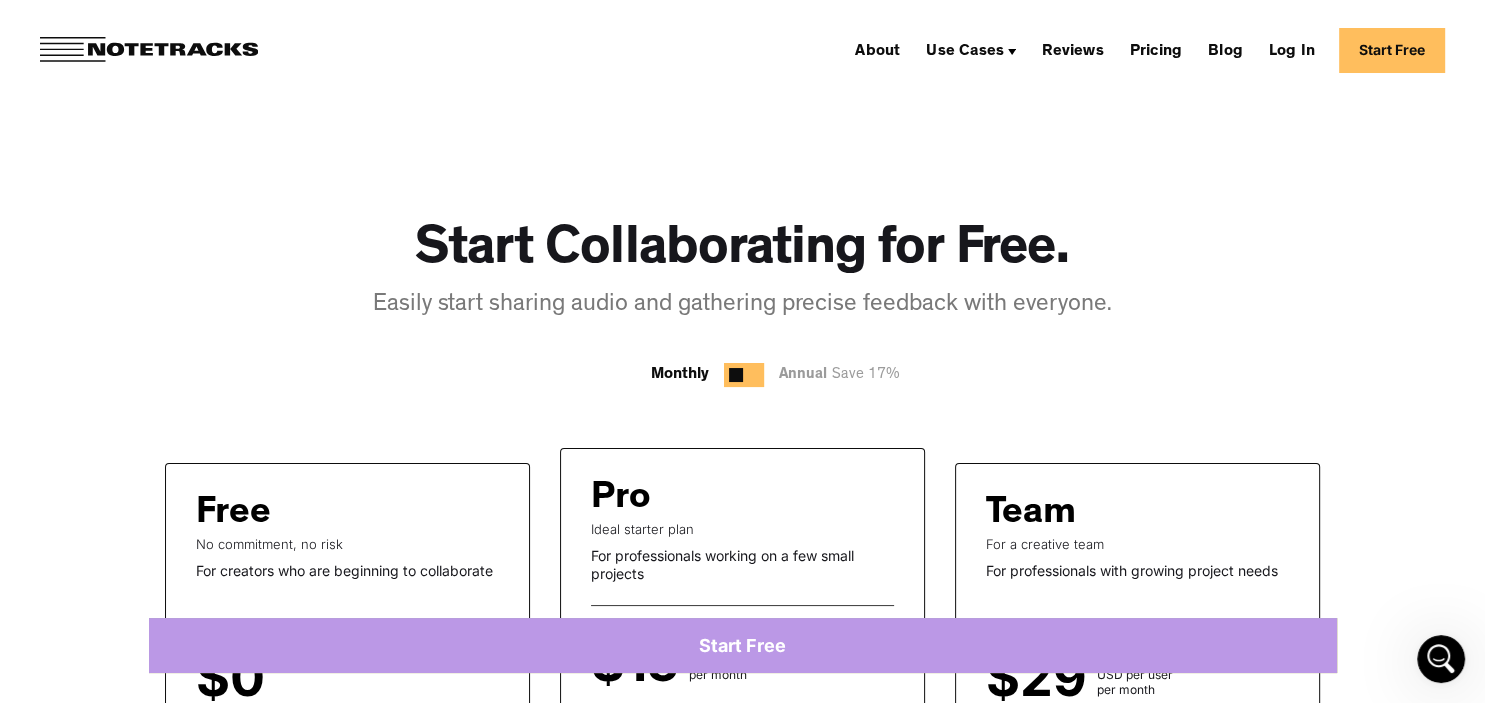 click at bounding box center [744, 375] 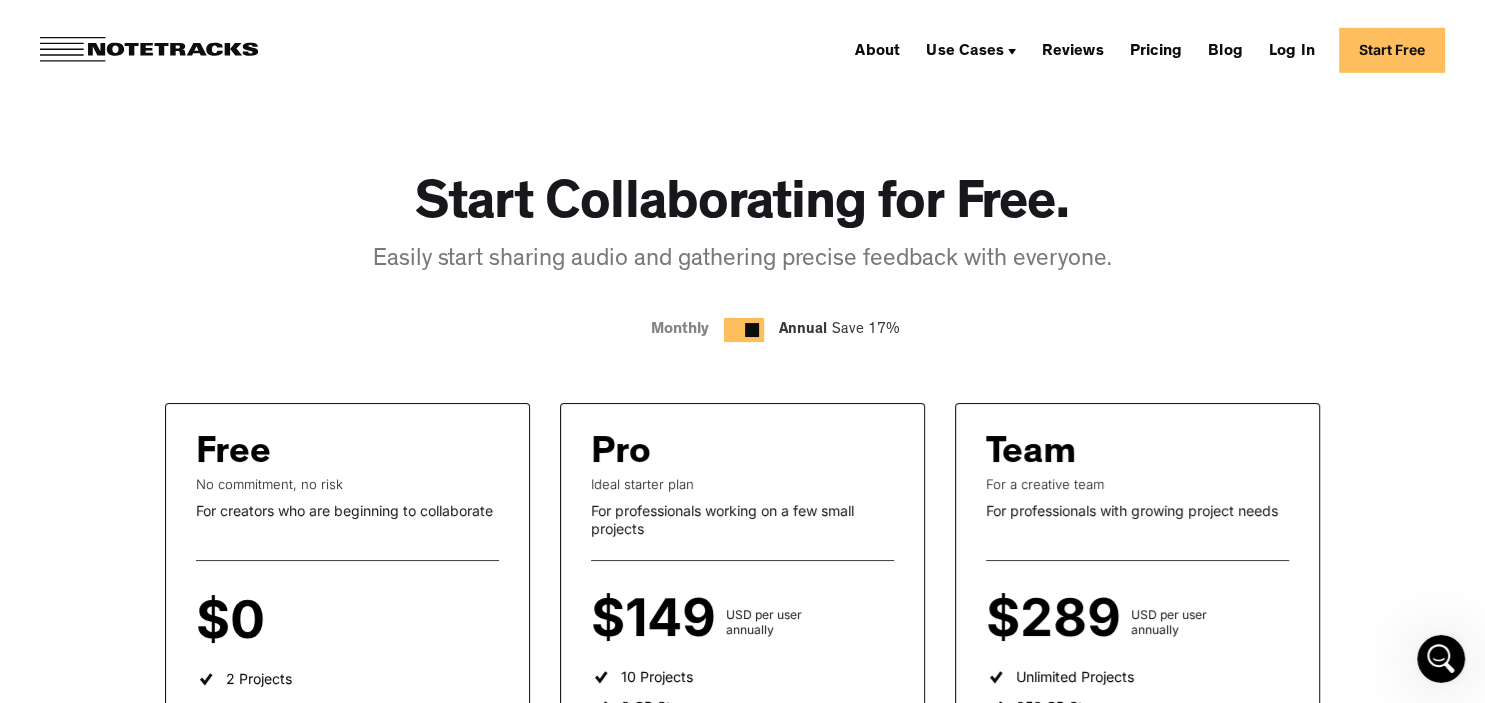scroll, scrollTop: 0, scrollLeft: 0, axis: both 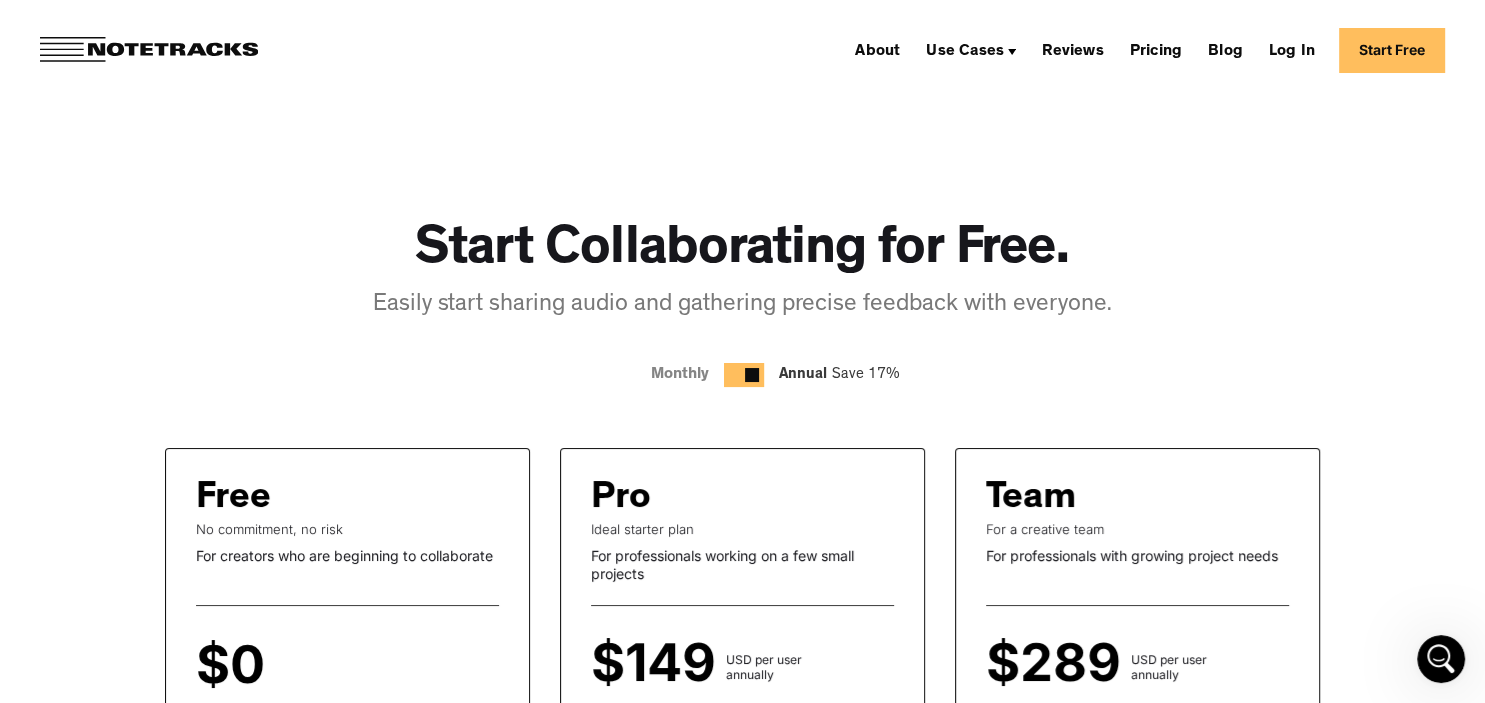click at bounding box center [149, 50] 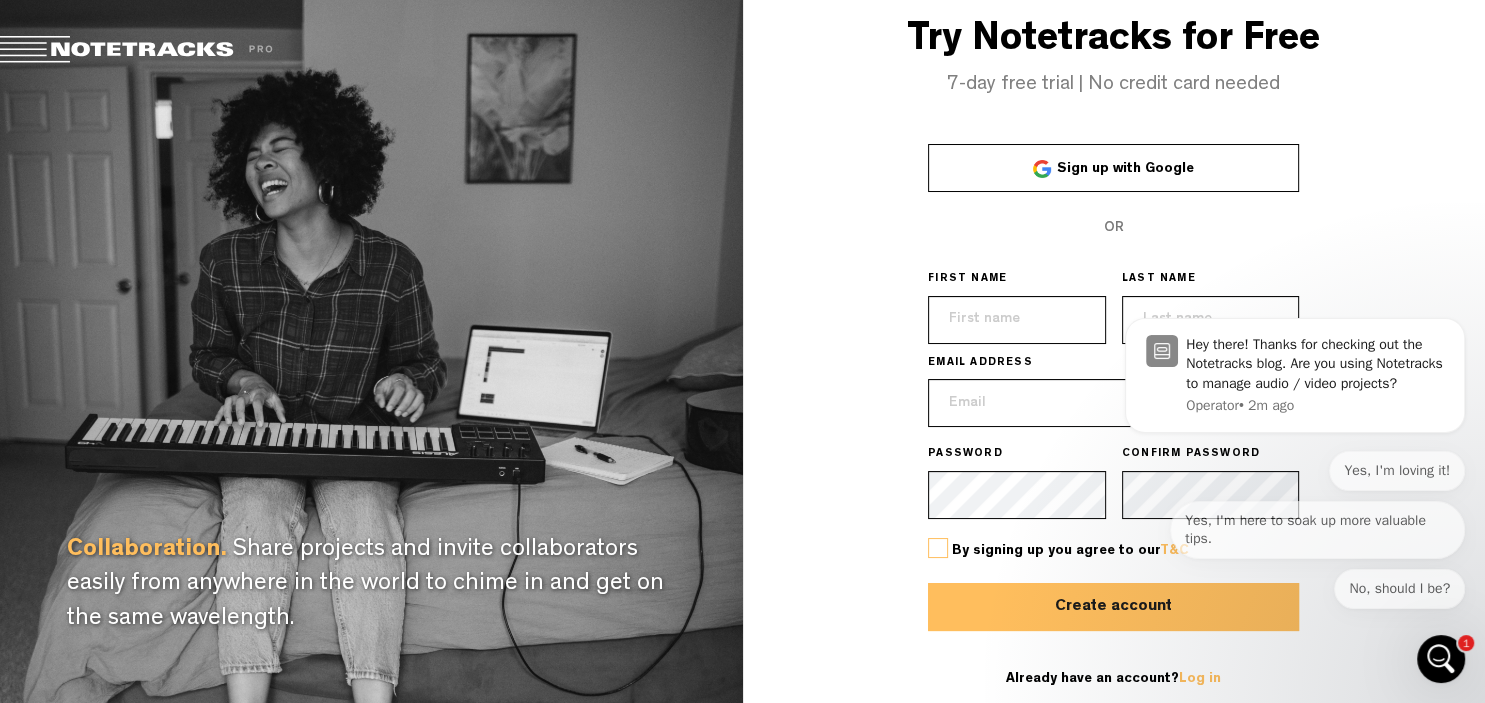 scroll, scrollTop: 0, scrollLeft: 0, axis: both 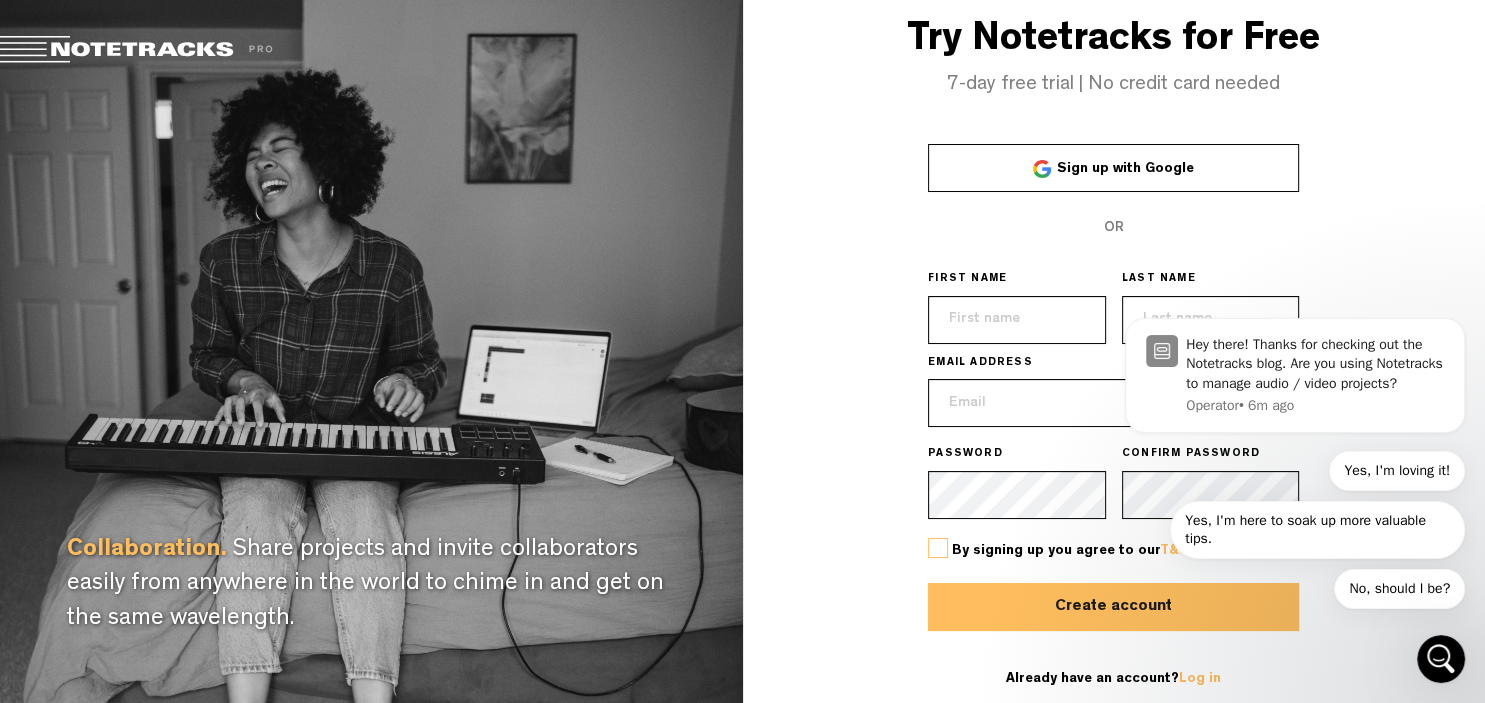 drag, startPoint x: 1162, startPoint y: 38, endPoint x: 879, endPoint y: 34, distance: 283.02826 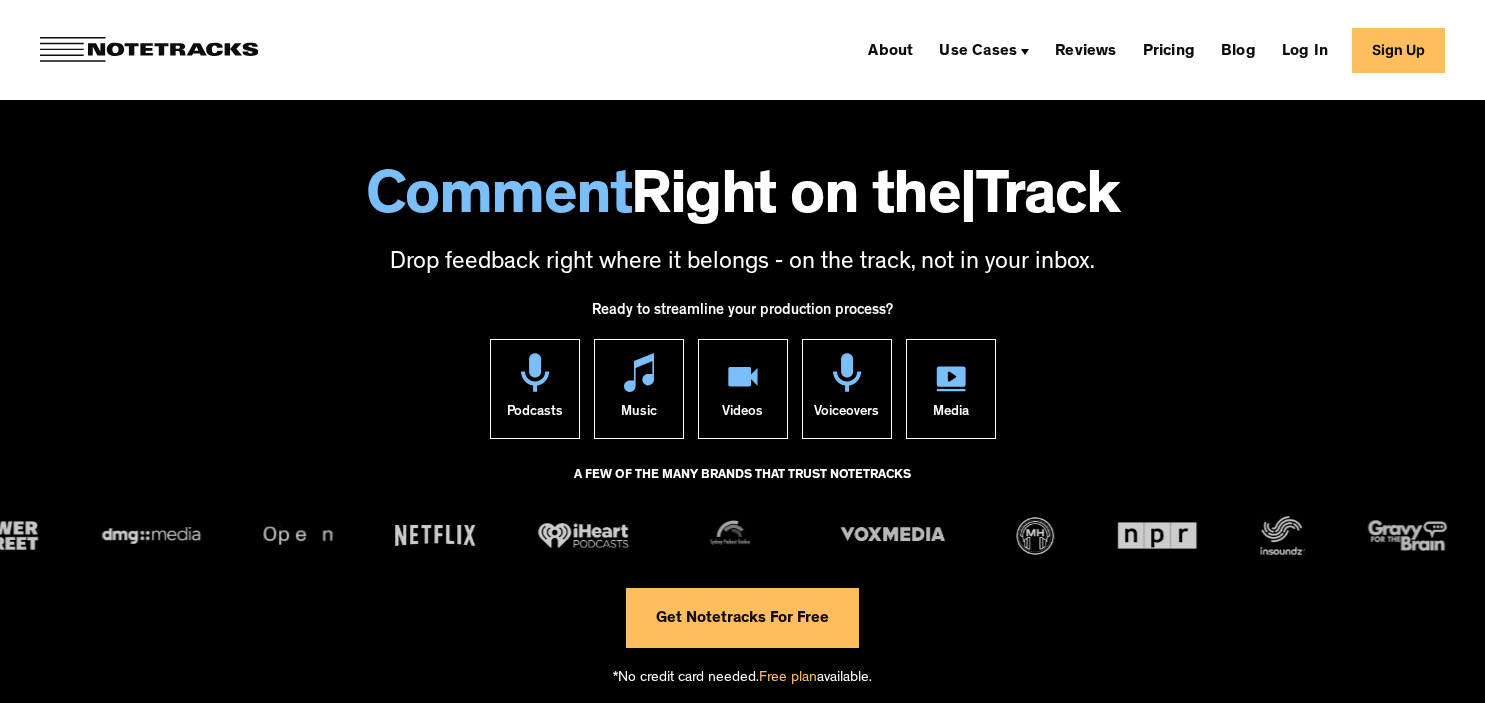 scroll, scrollTop: 0, scrollLeft: 0, axis: both 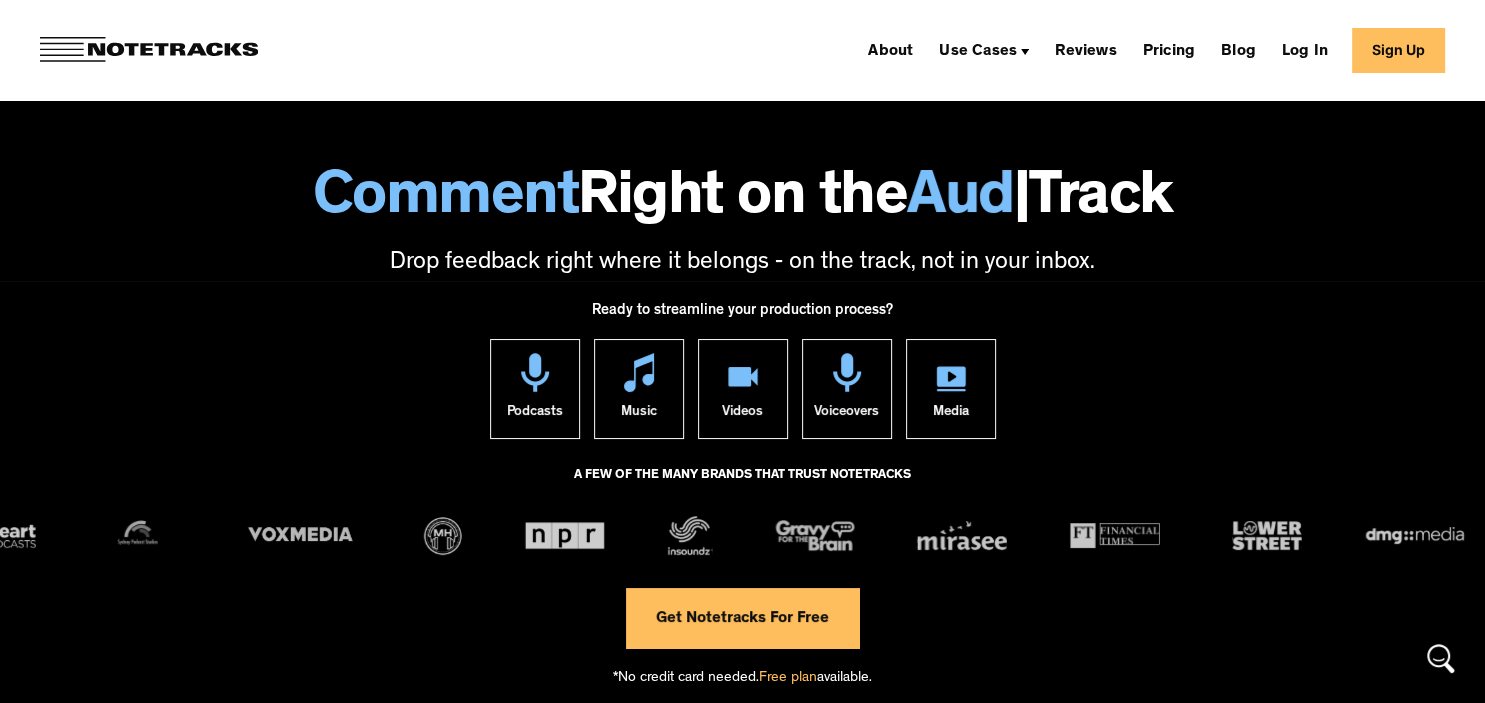 click at bounding box center [149, 50] 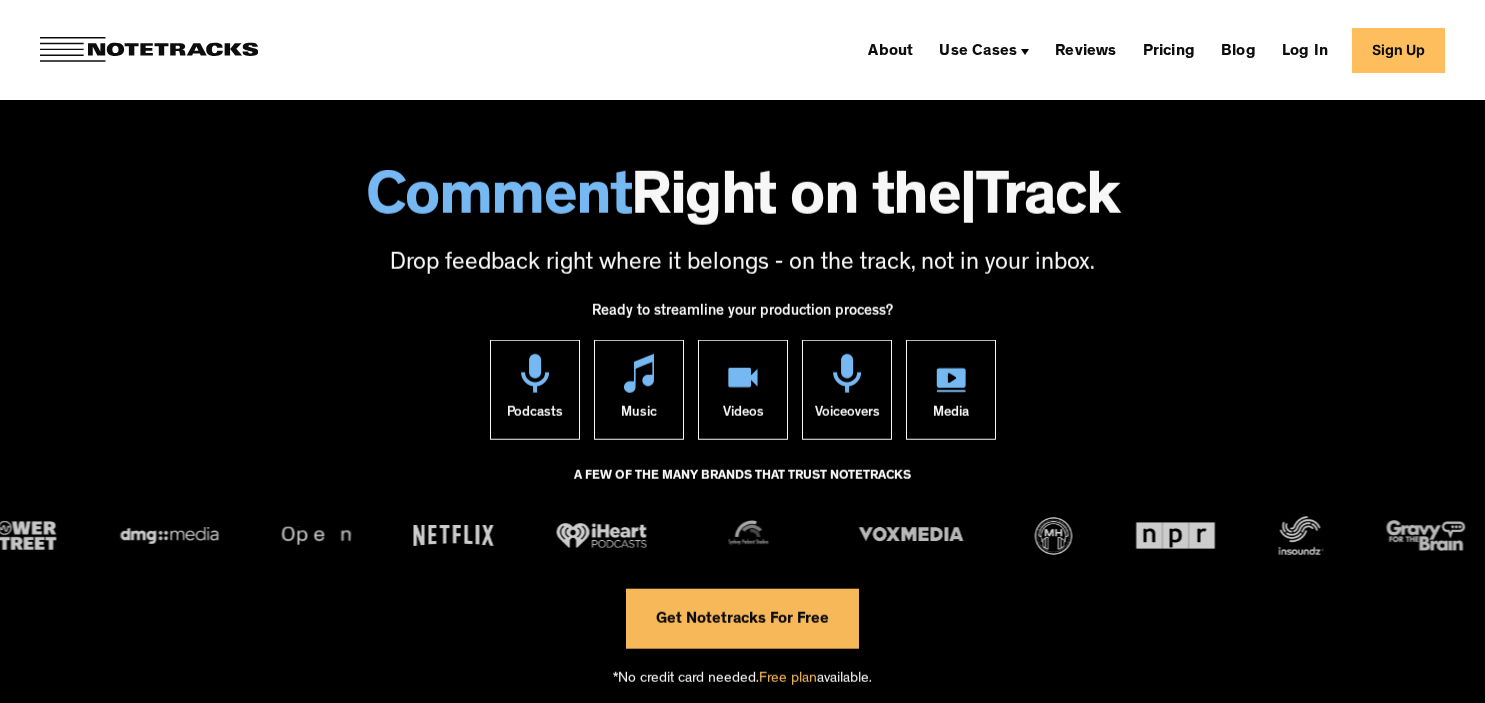 scroll, scrollTop: 0, scrollLeft: 0, axis: both 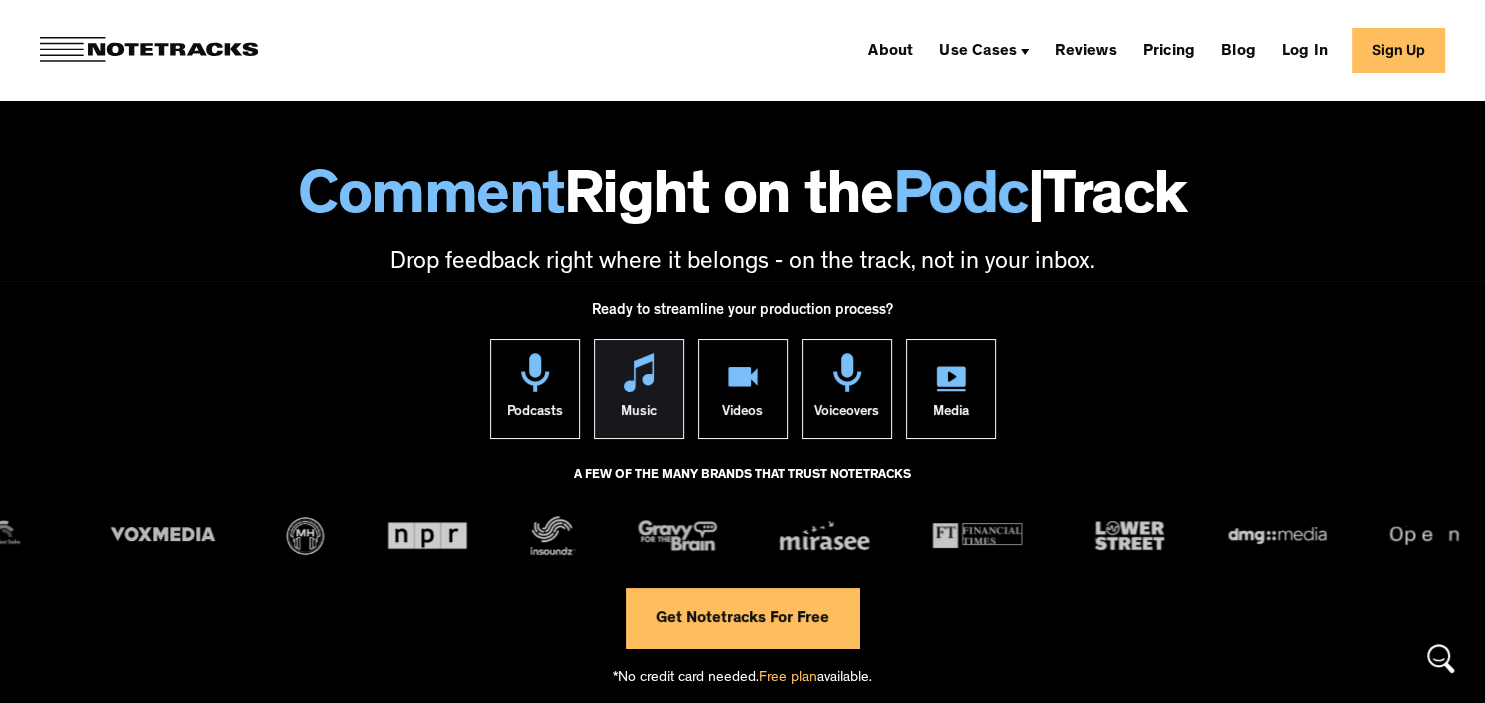 click on "Music" at bounding box center (639, 415) 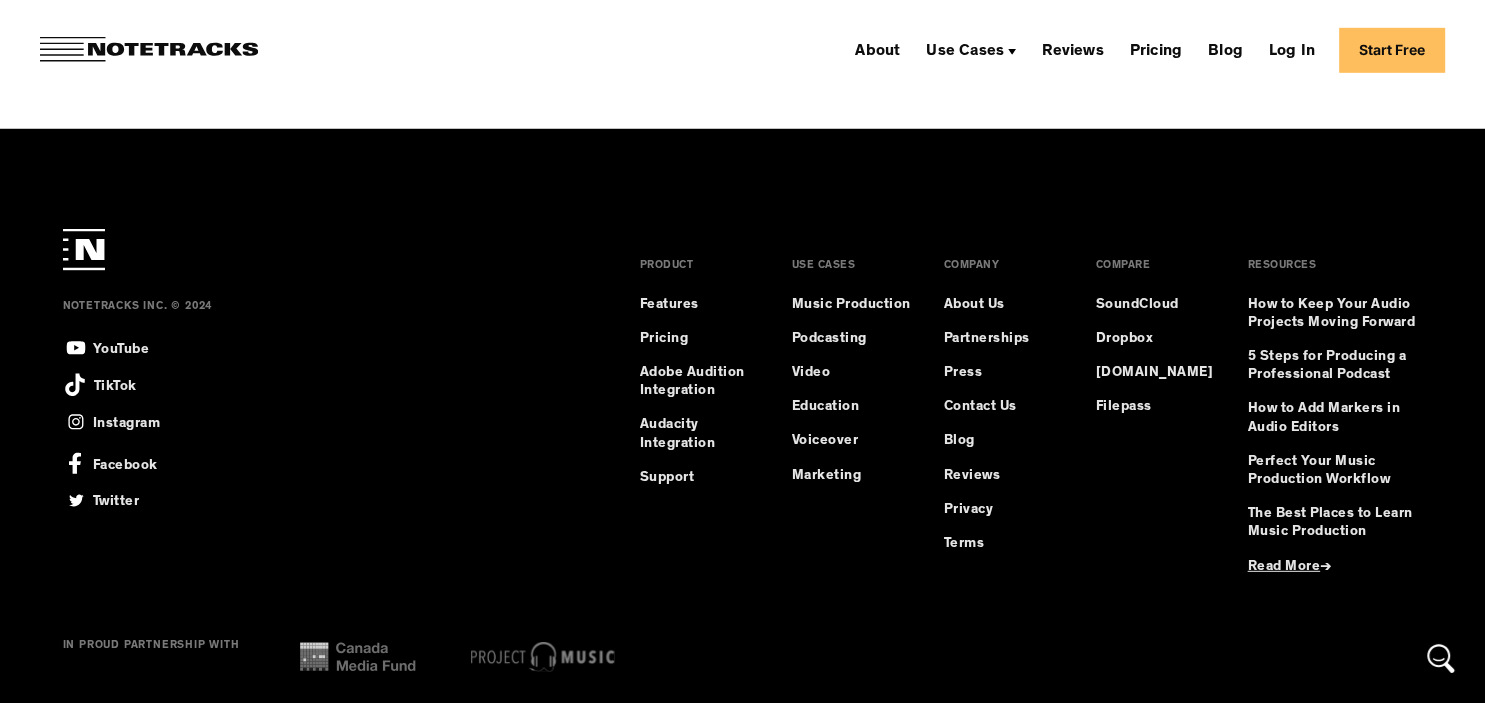 scroll, scrollTop: 5568, scrollLeft: 0, axis: vertical 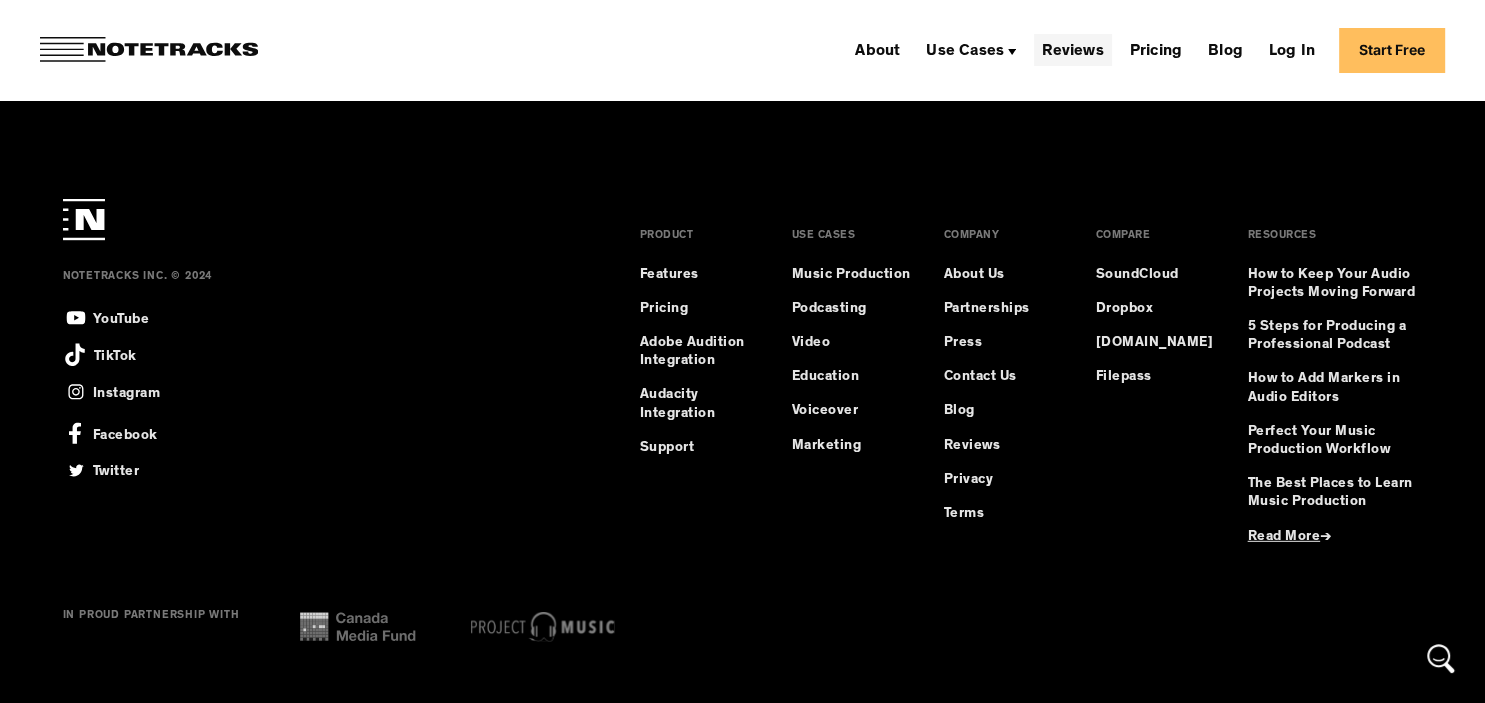 click on "Reviews" at bounding box center (1072, 50) 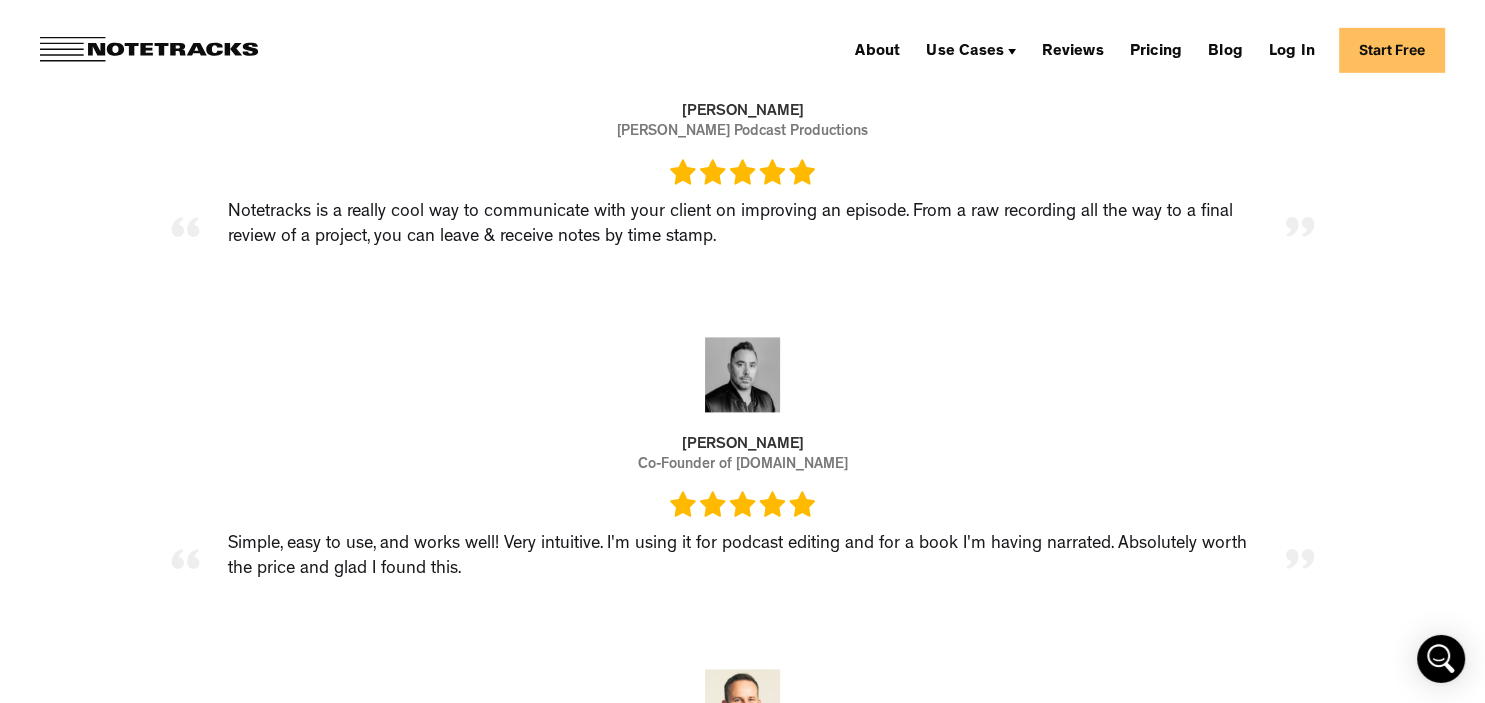 scroll, scrollTop: 2840, scrollLeft: 0, axis: vertical 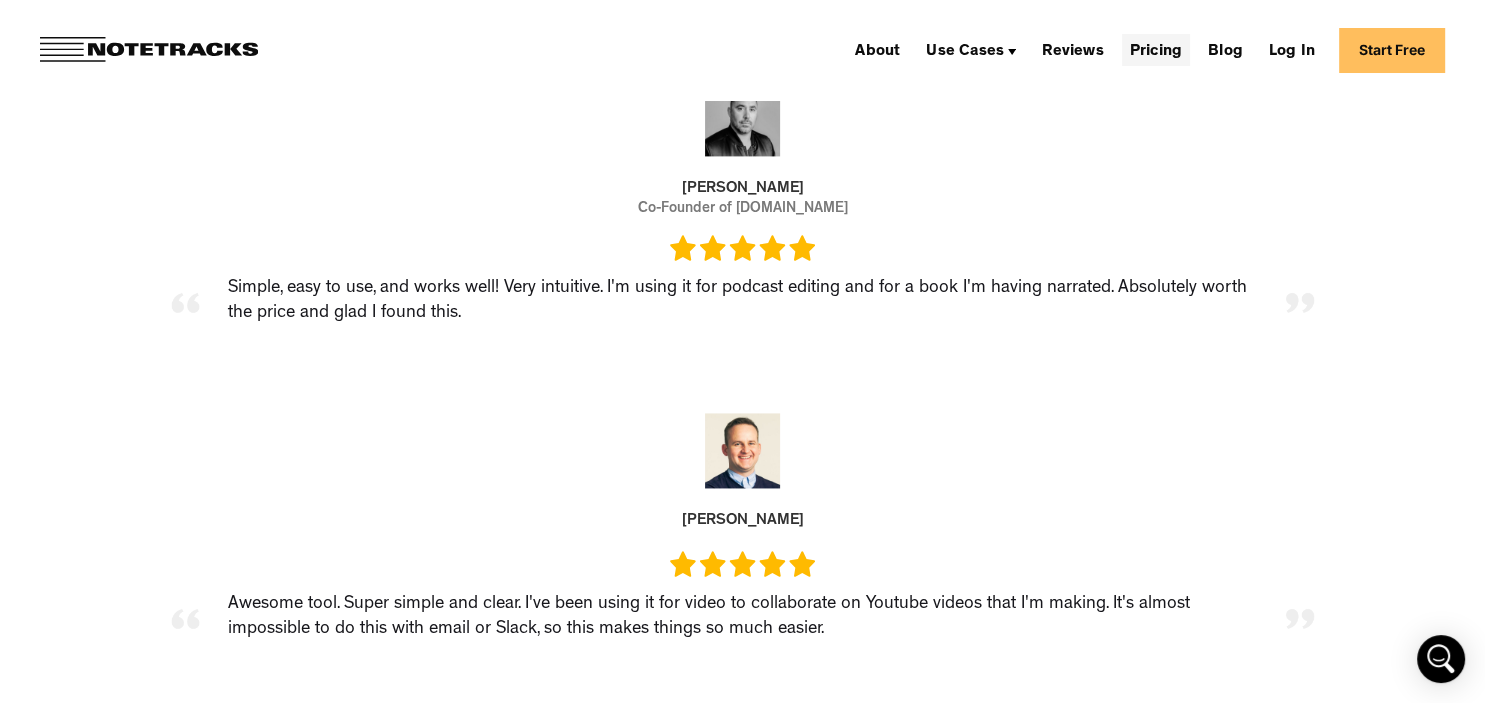 click on "Pricing" at bounding box center (1156, 50) 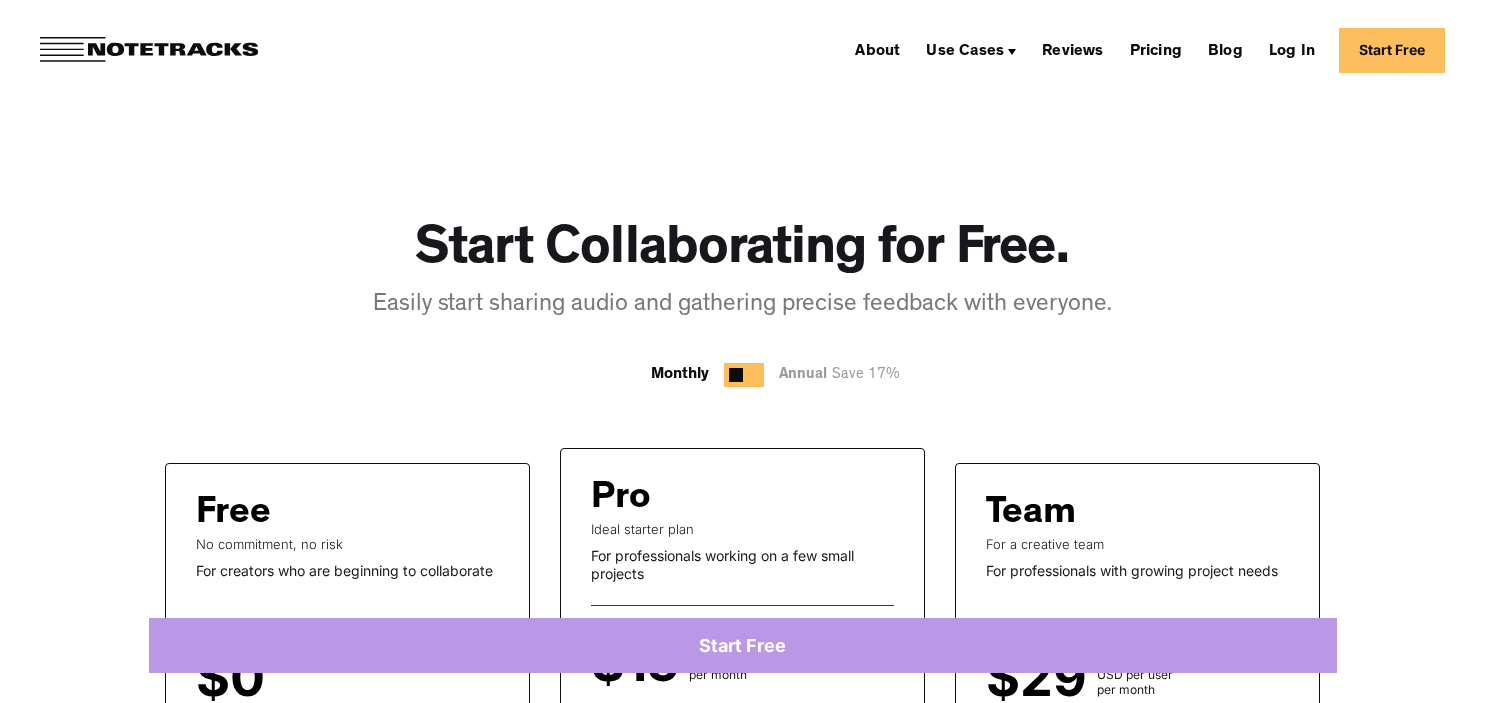 scroll, scrollTop: 0, scrollLeft: 0, axis: both 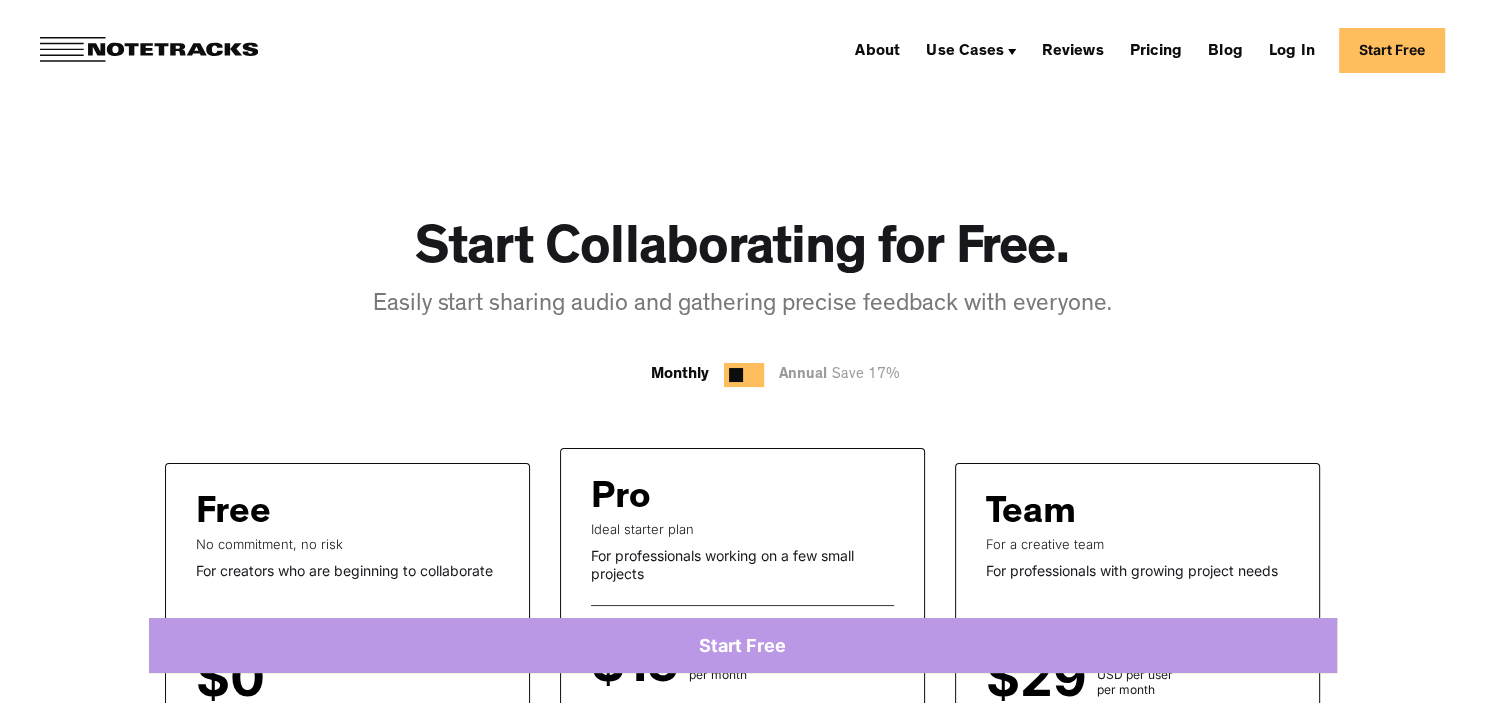 click on "Blog" at bounding box center [1225, 50] 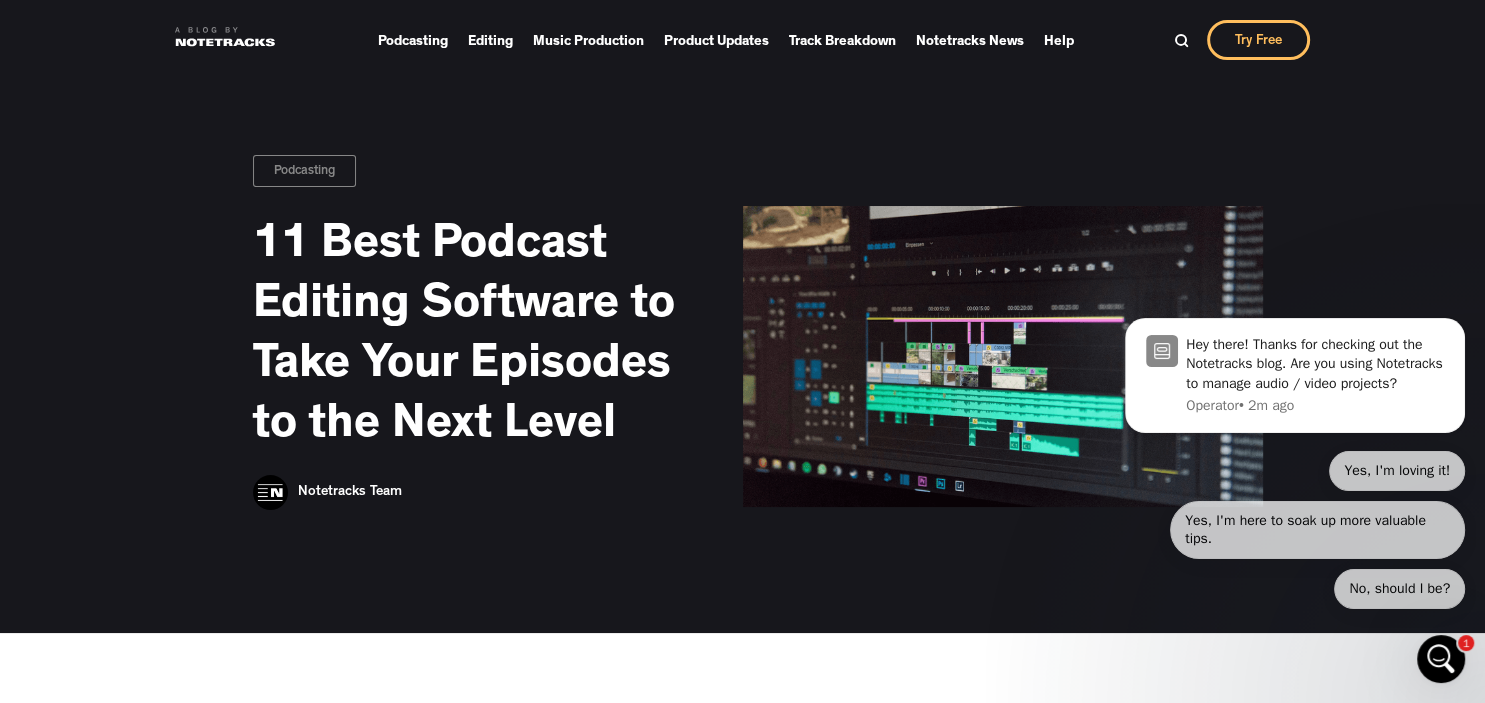 scroll, scrollTop: 0, scrollLeft: 0, axis: both 